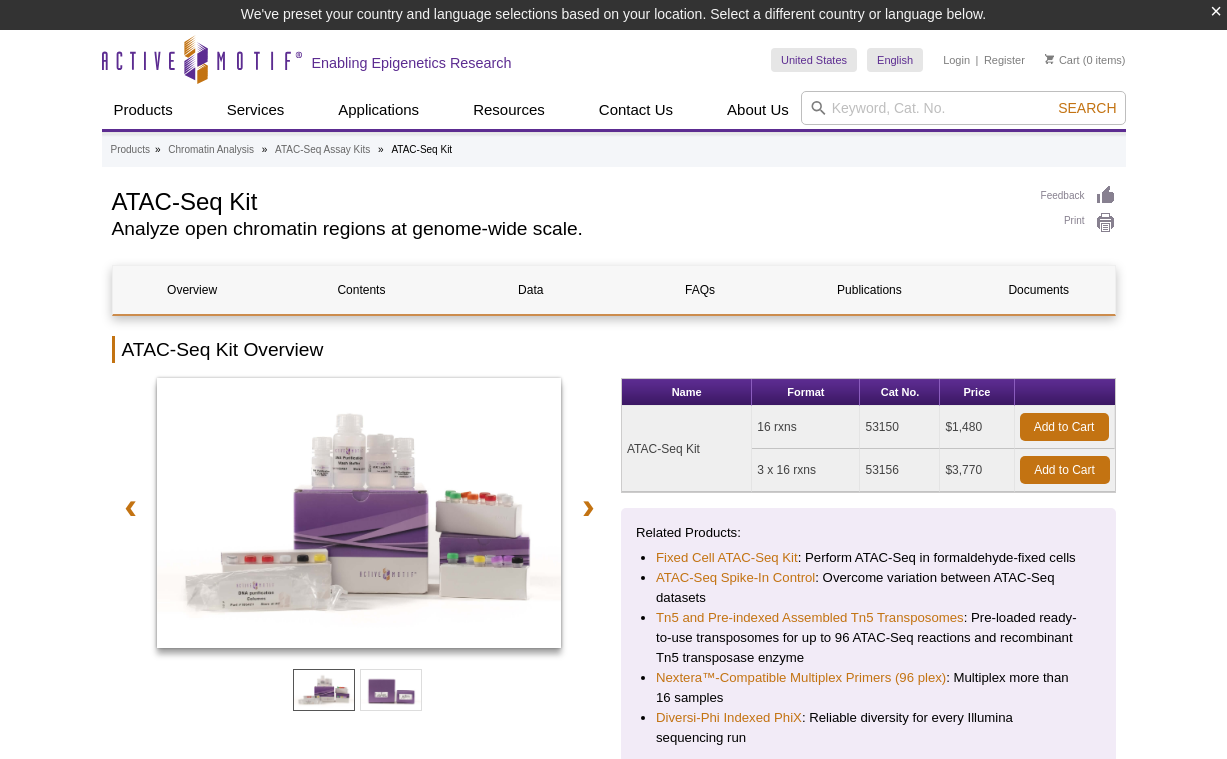 scroll, scrollTop: 87, scrollLeft: 0, axis: vertical 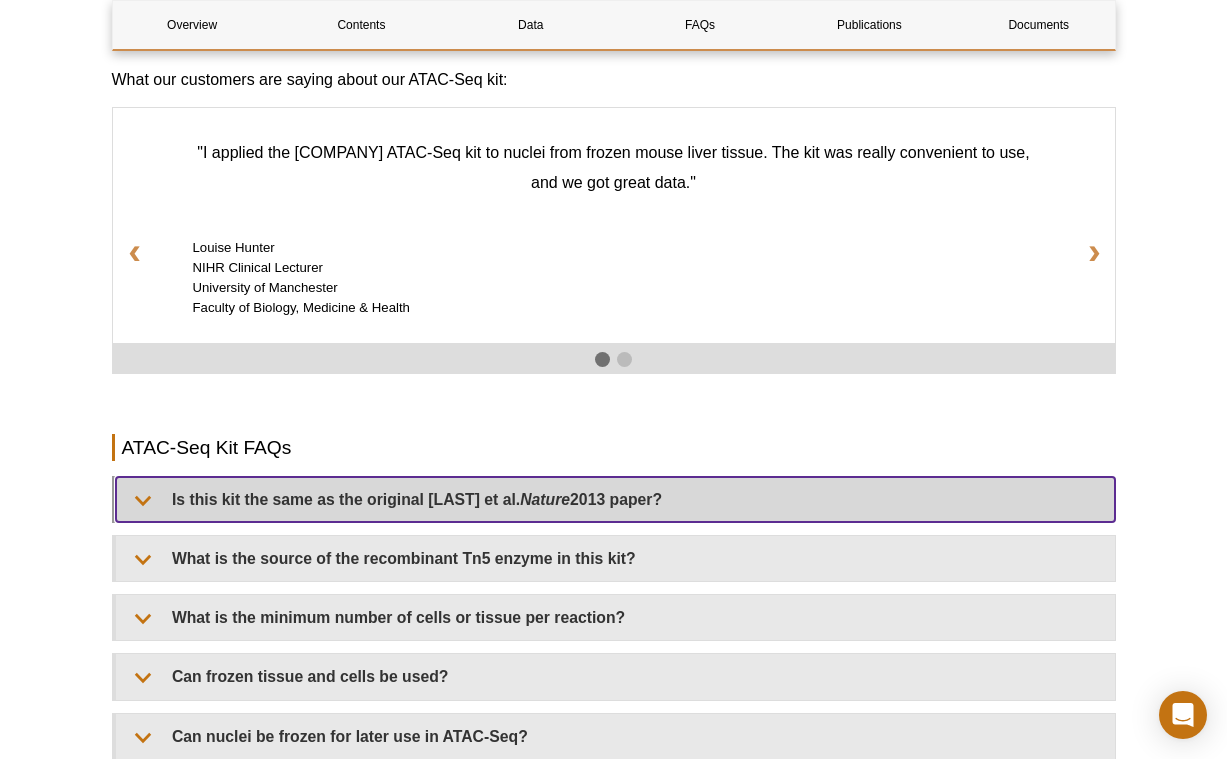 click on "Is this kit the same as the original [LAST] et al. [PUBLICATION] [YEAR] paper?" at bounding box center (615, 499) 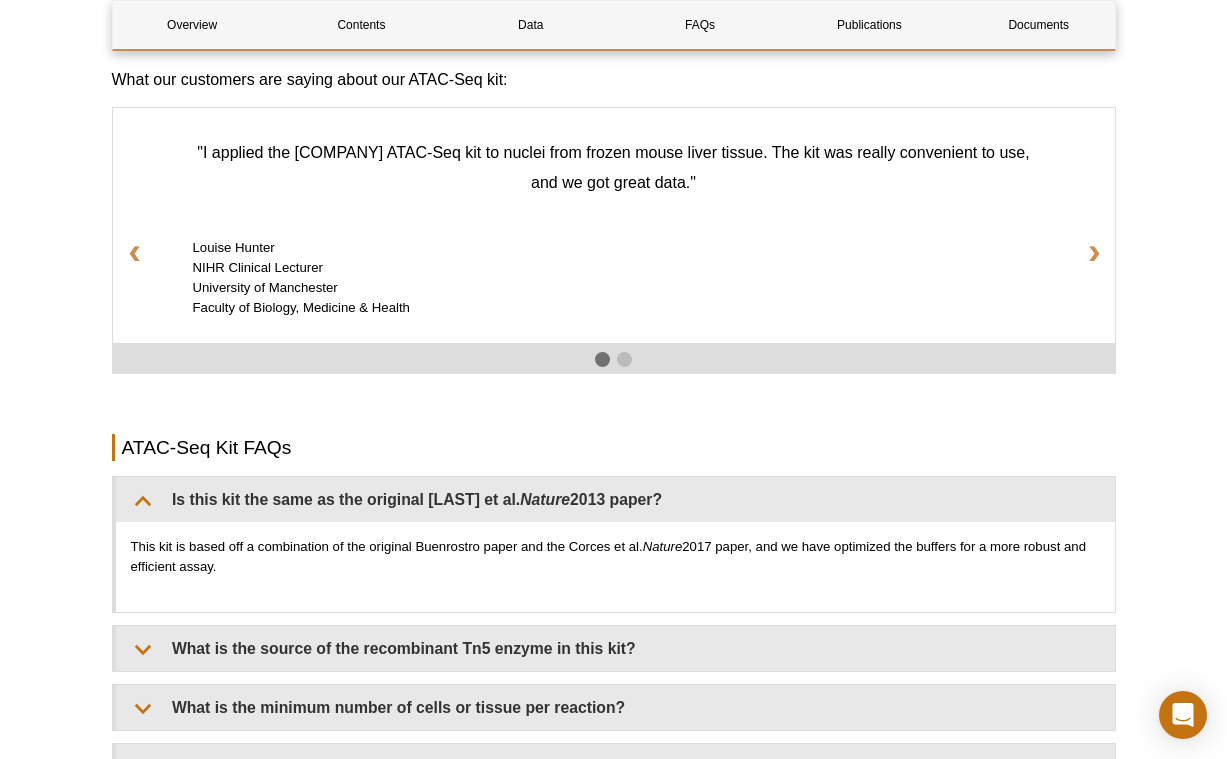 click on "Active Motif Logo
Enabling Epigenetics Research
0
Search
Skip to content
Active Motif Logo
Enabling Epigenetics Research
United States
Australia
Austria
Belgium
Brazil
Canada
China Czech Republic India" at bounding box center (613, 11) 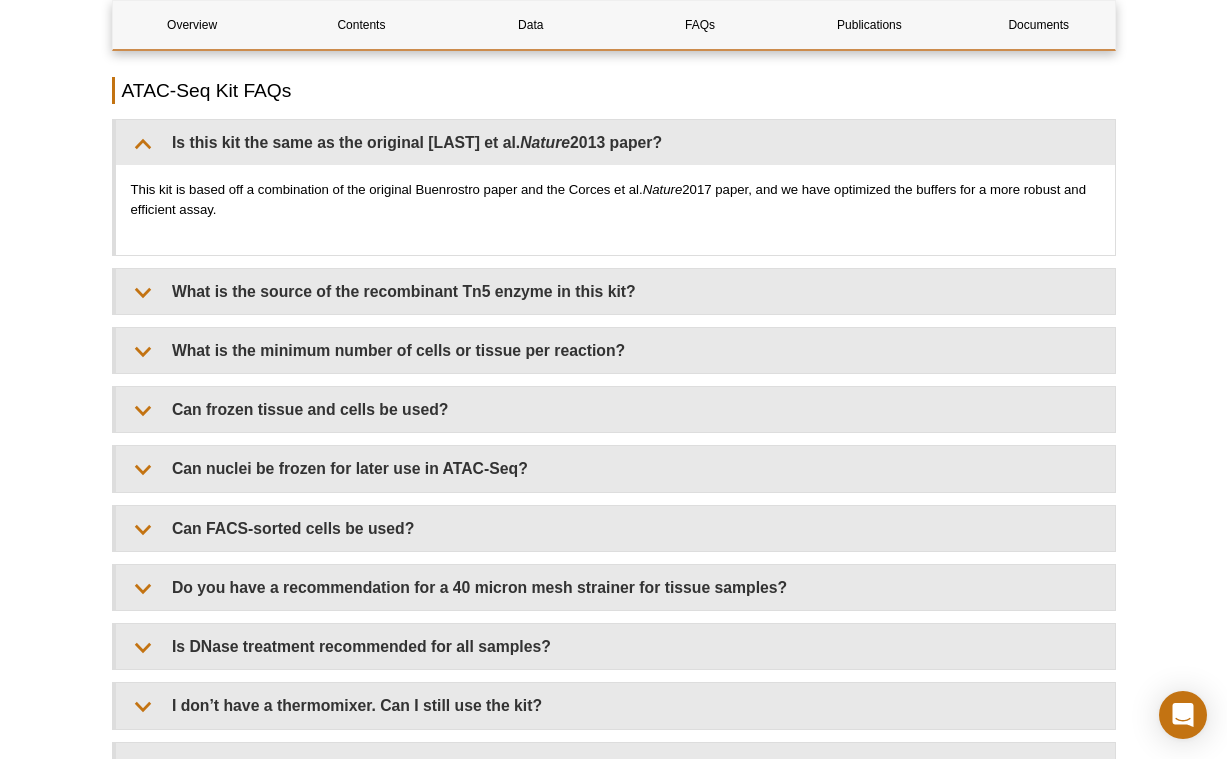 scroll, scrollTop: 3457, scrollLeft: 0, axis: vertical 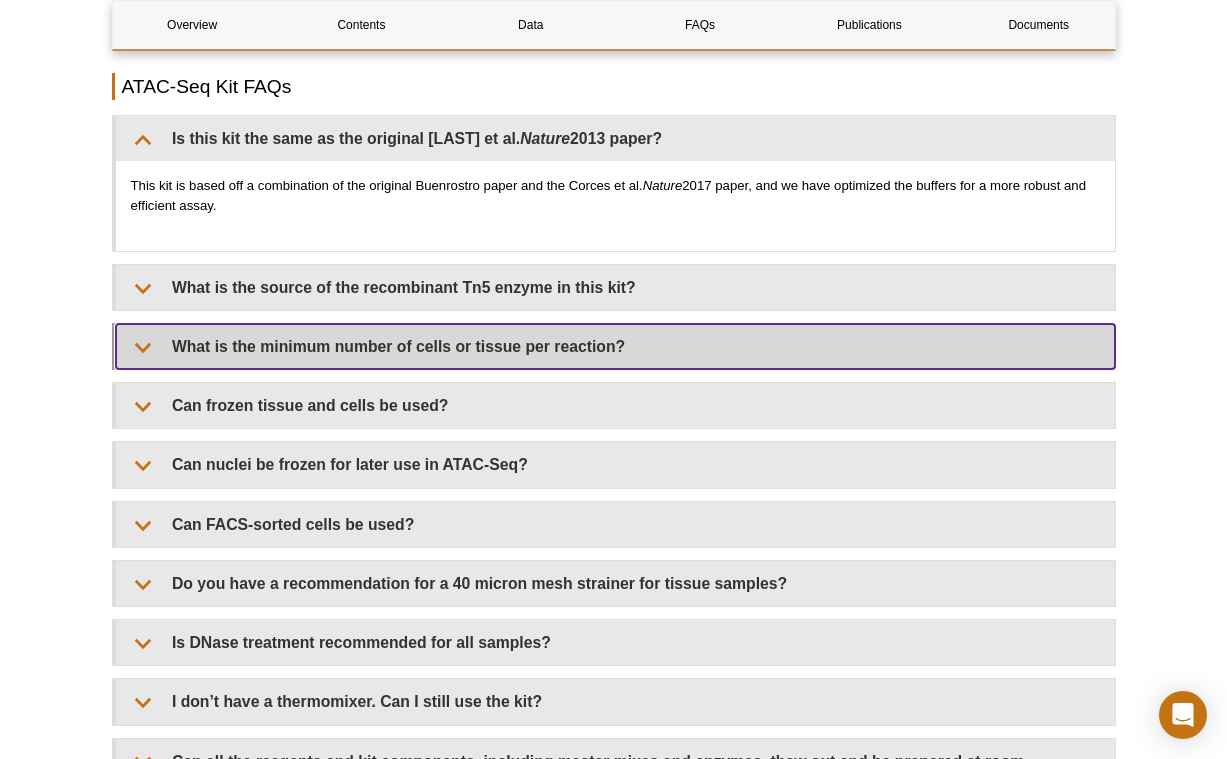 click on "What is the minimum number of cells or tissue per reaction?" at bounding box center (615, 346) 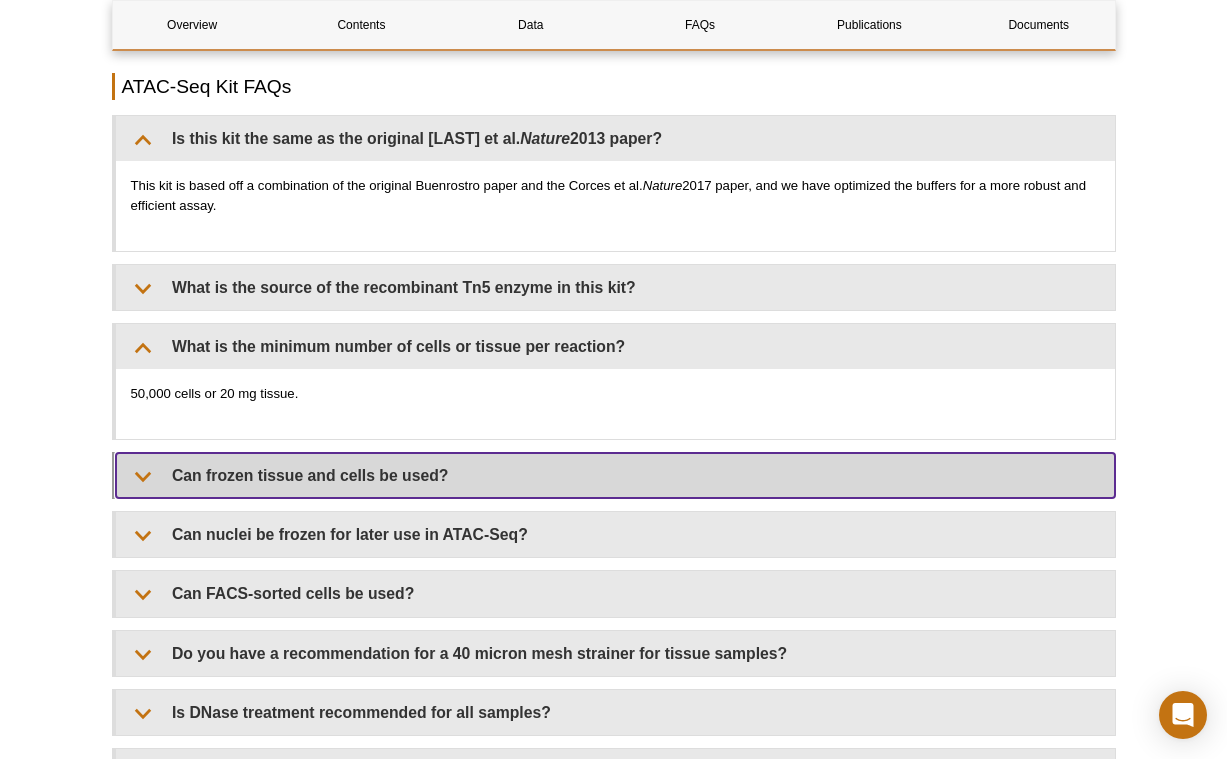 click on "Can frozen tissue and cells be used?" at bounding box center (615, 475) 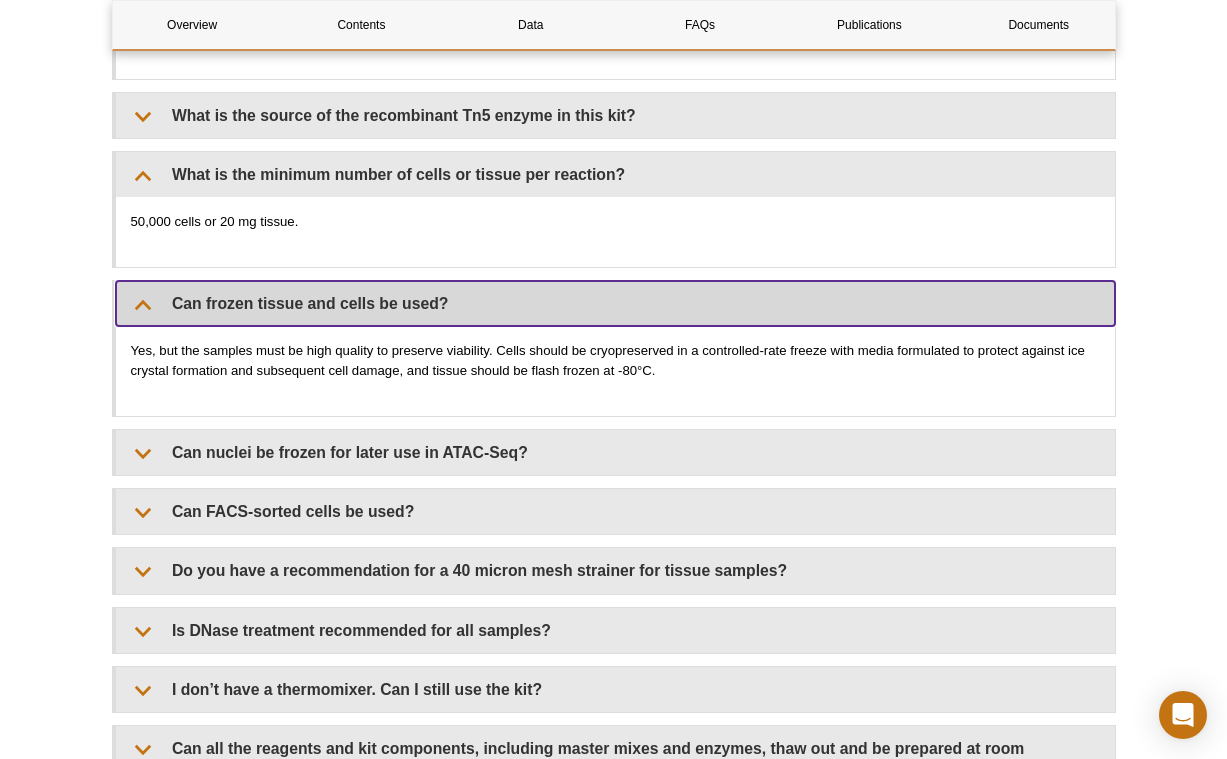 scroll, scrollTop: 3637, scrollLeft: 0, axis: vertical 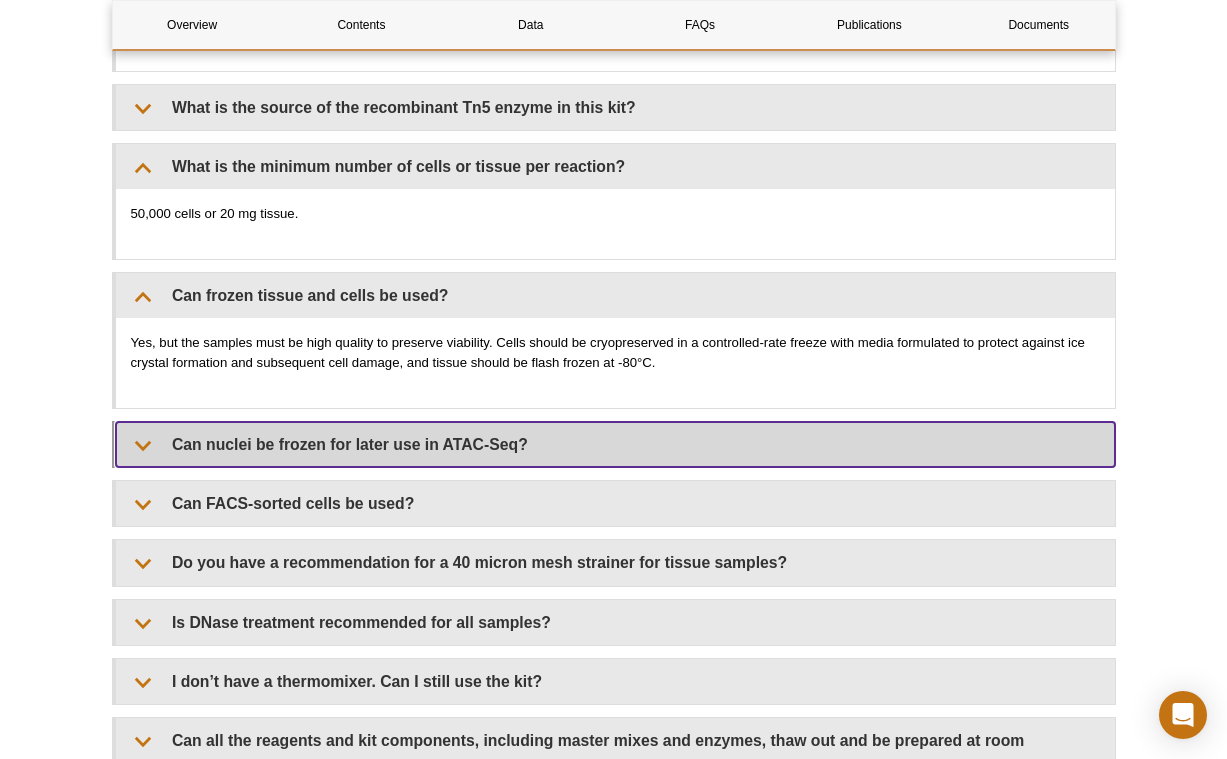 click on "Can nuclei be frozen for later use in ATAC-Seq?" at bounding box center [615, 444] 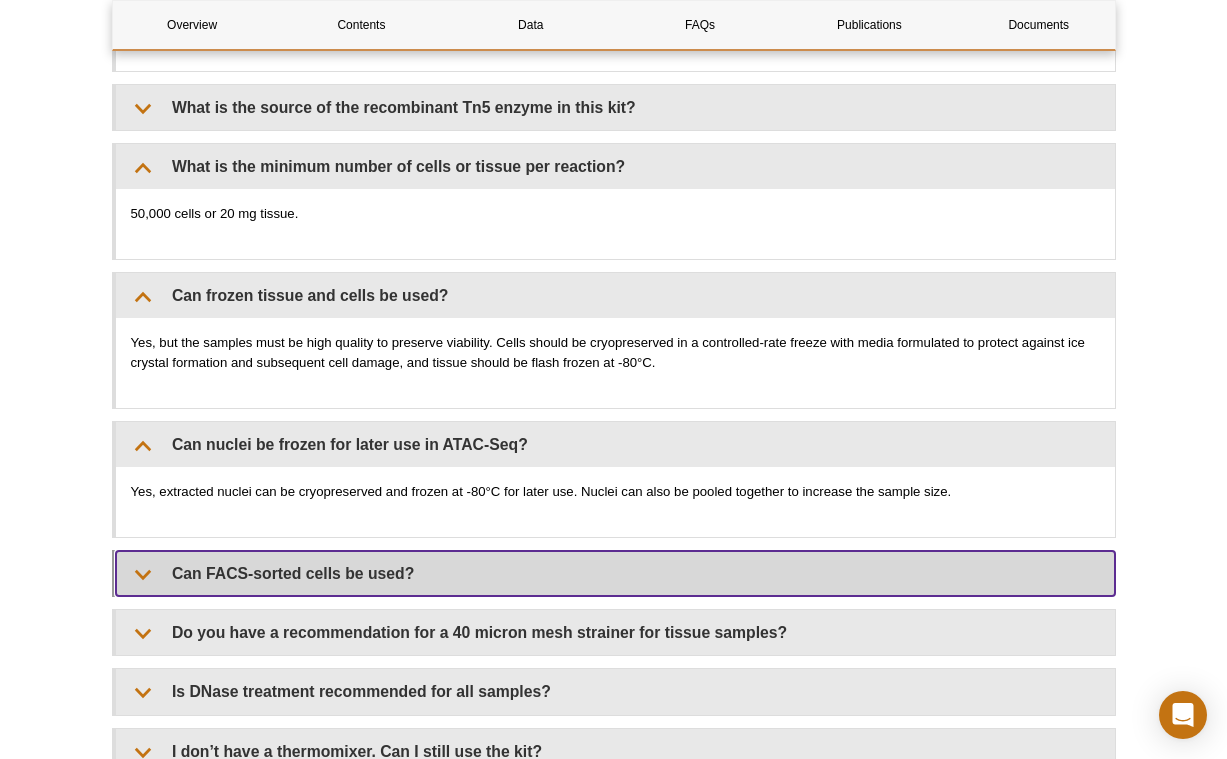 click on "Can FACS-sorted cells be used?" at bounding box center [615, 573] 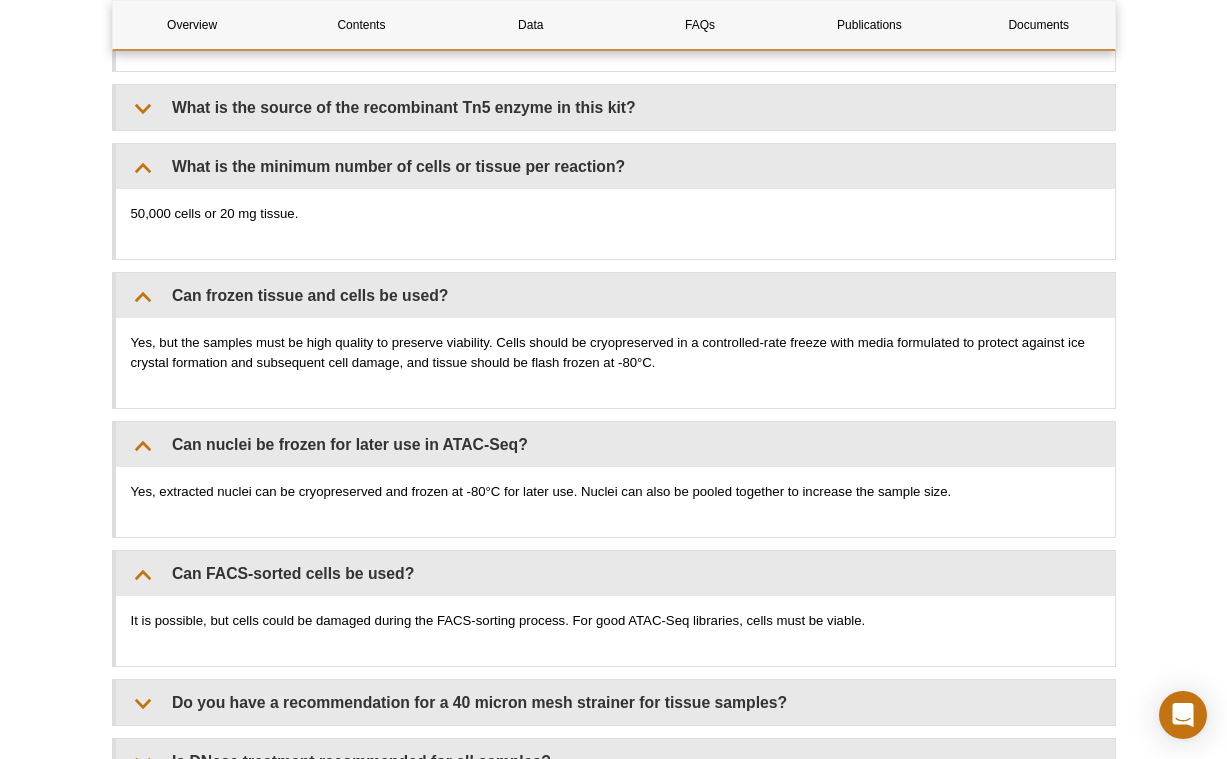 click on "Active Motif Logo
Enabling Epigenetics Research
0
Search
Skip to content
Active Motif Logo
Enabling Epigenetics Research
United States
Australia
Austria
Belgium
Brazil
Canada
China Czech Republic India" at bounding box center [613, -380] 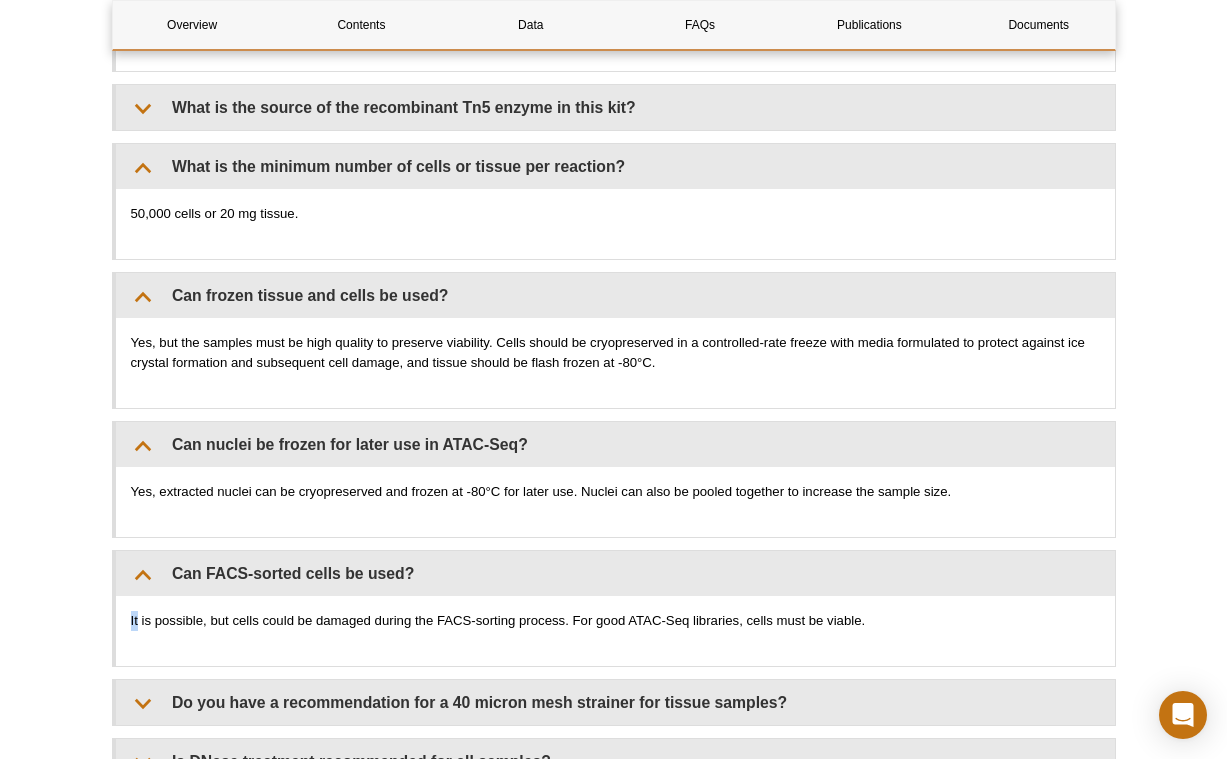 click on "Active Motif Logo
Enabling Epigenetics Research
0
Search
Skip to content
Active Motif Logo
Enabling Epigenetics Research
United States
Australia
Austria
Belgium
Brazil
Canada
China Czech Republic India" at bounding box center [613, -380] 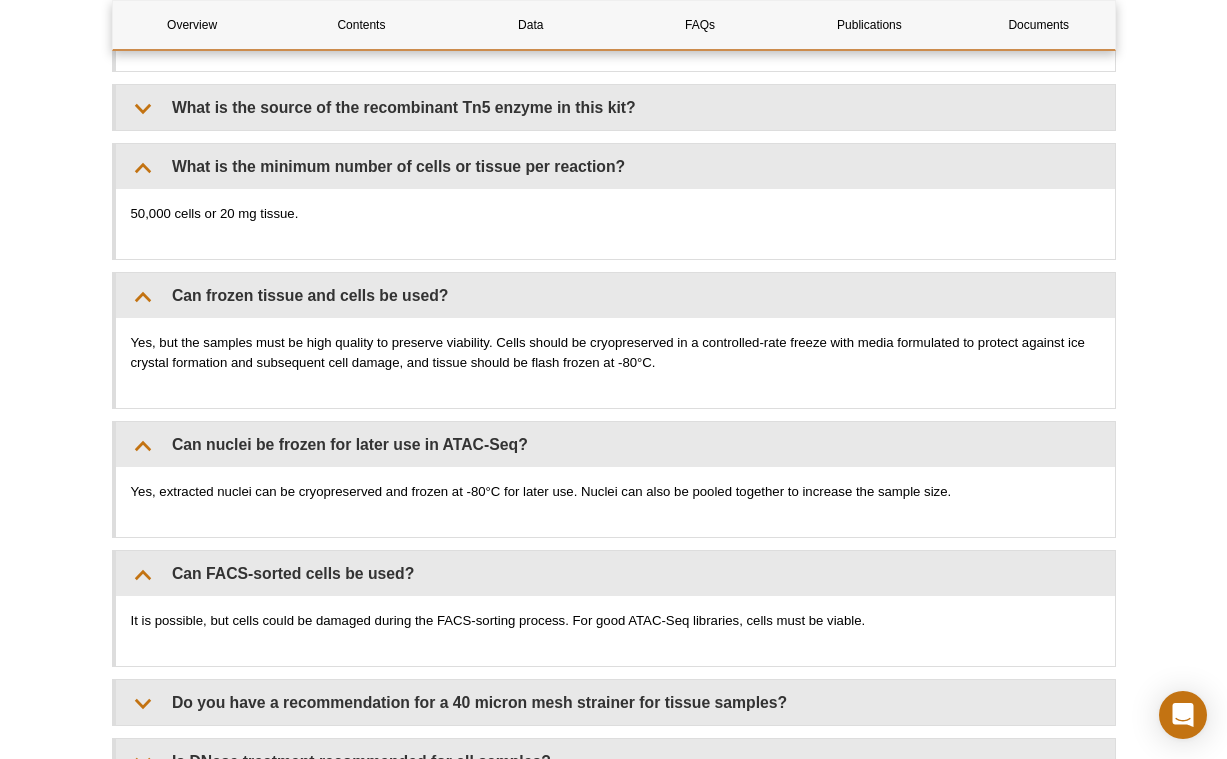 click on "Active Motif Logo
Enabling Epigenetics Research
0
Search
Skip to content
Active Motif Logo
Enabling Epigenetics Research
United States
Australia
Austria
Belgium
Brazil
Canada
China Czech Republic India" at bounding box center (613, -380) 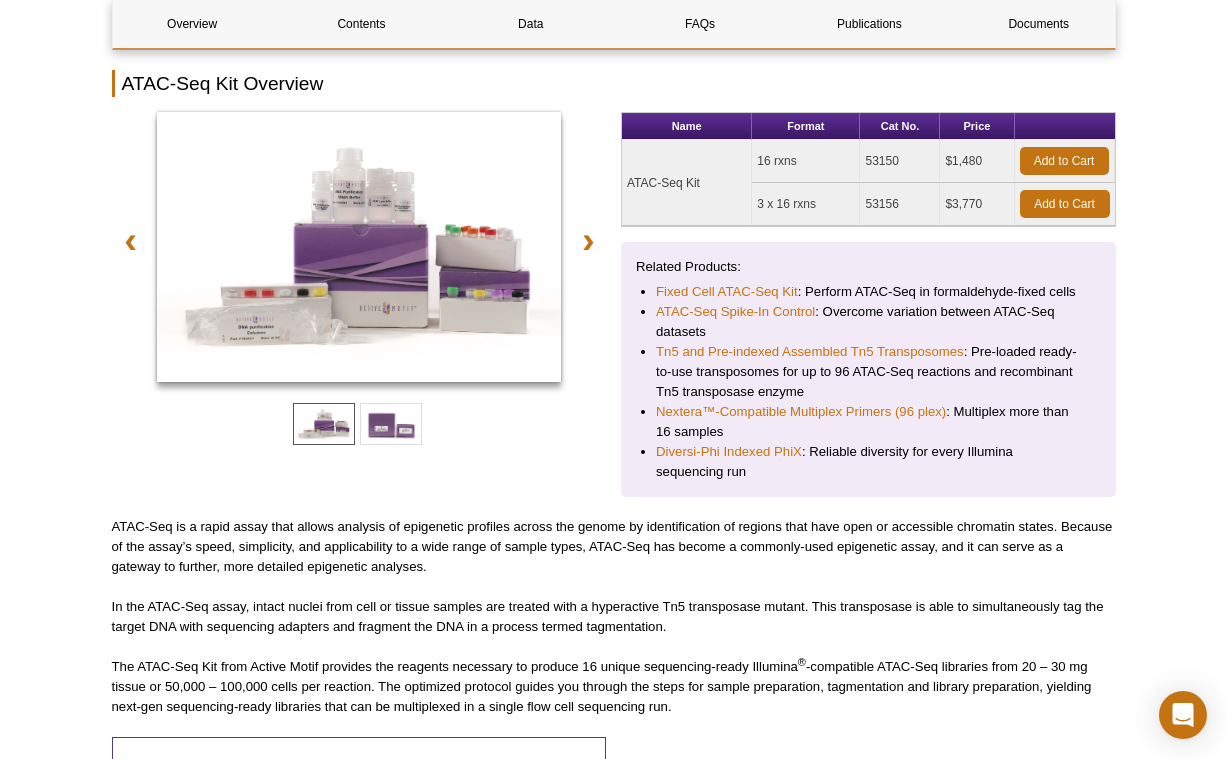 scroll, scrollTop: 308, scrollLeft: 0, axis: vertical 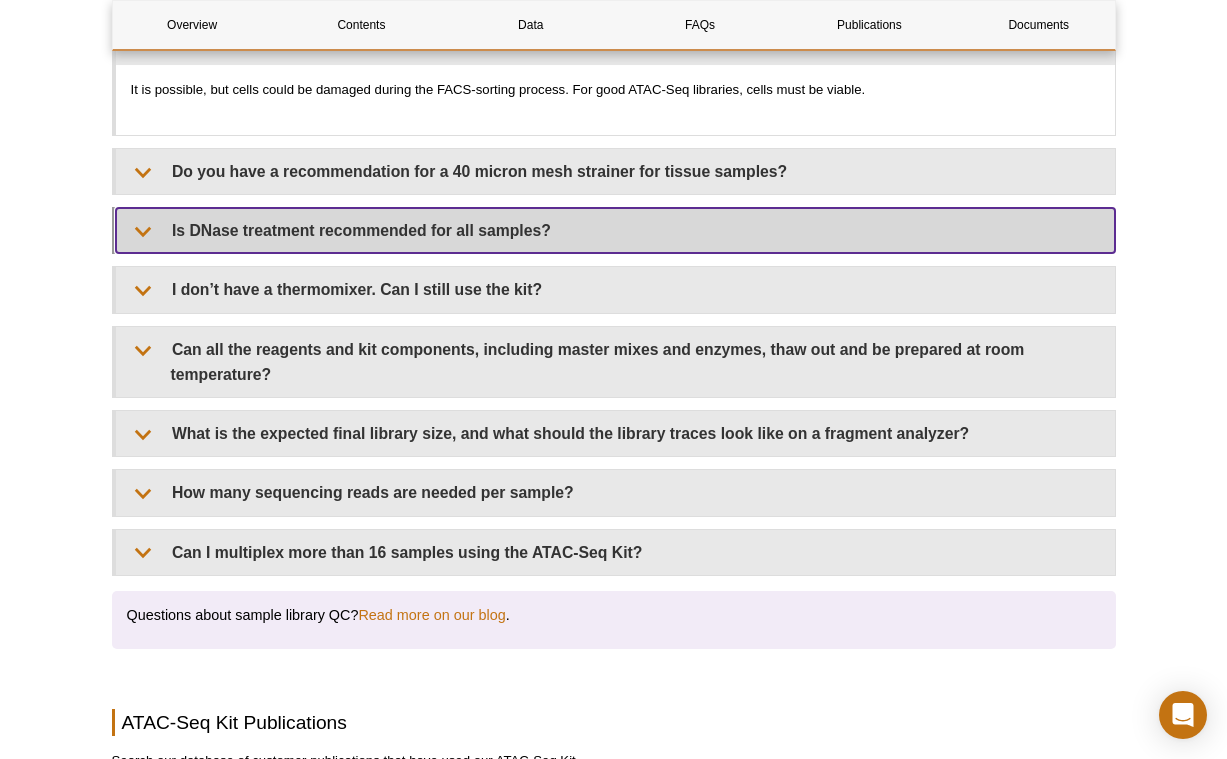 click on "Is DNase treatment recommended for all samples?" at bounding box center [615, 230] 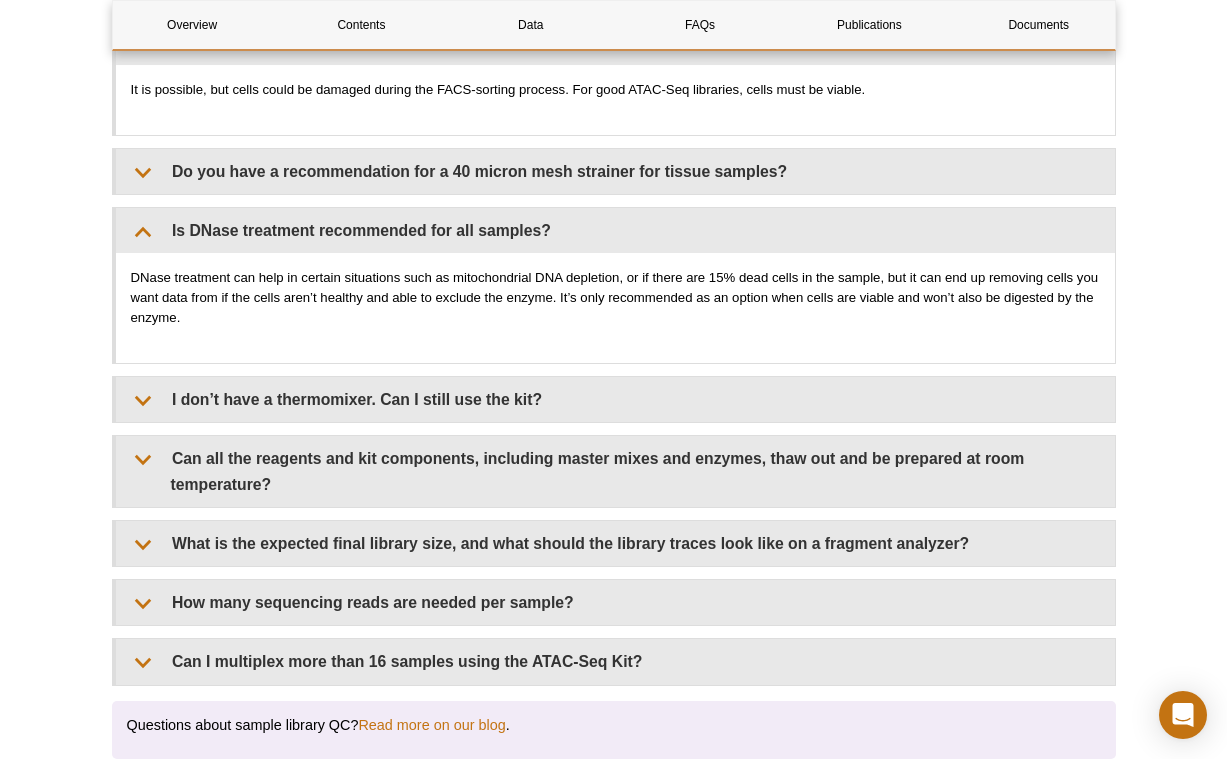 click on "Active Motif Logo
Enabling Epigenetics Research
0
Search
Skip to content
Active Motif Logo
Enabling Epigenetics Research
United States
Australia
Austria
Belgium
Brazil
Canada
China Czech Republic India" at bounding box center [613, -856] 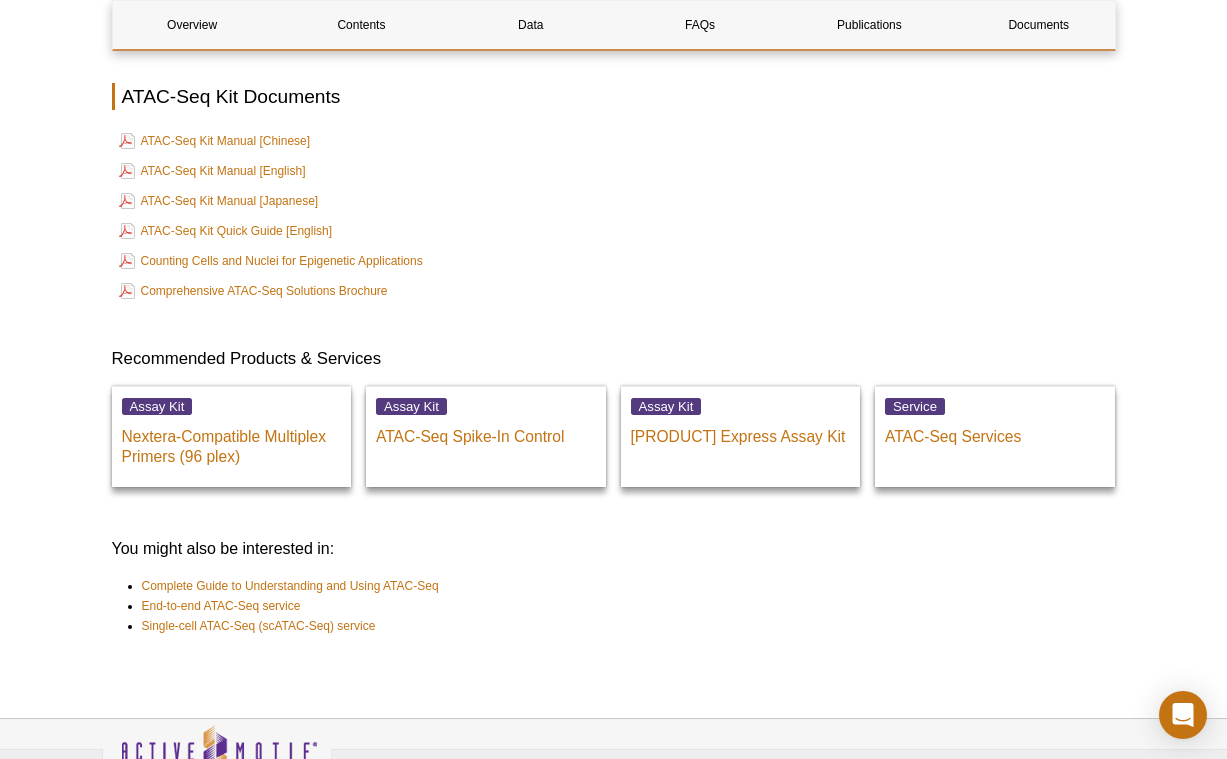 scroll, scrollTop: 5780, scrollLeft: 0, axis: vertical 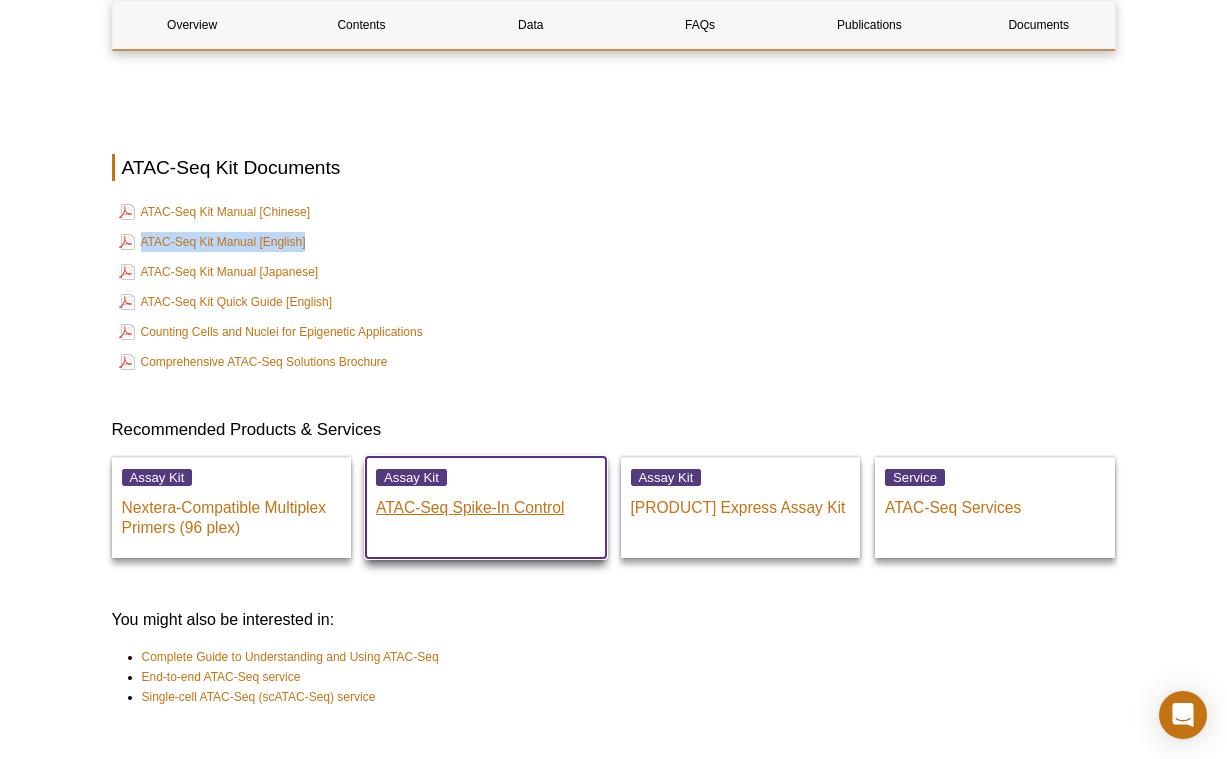 click on "ATAC-Seq Spike-In Control" at bounding box center (486, 503) 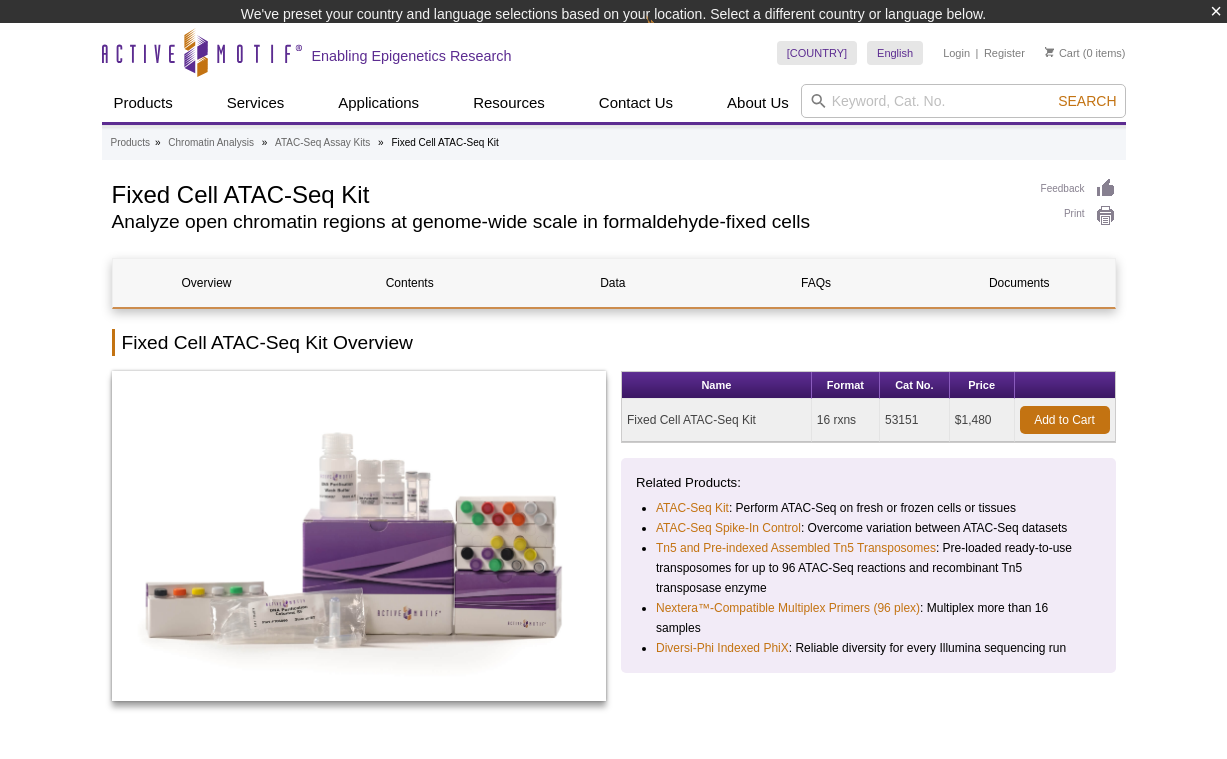 scroll, scrollTop: 0, scrollLeft: 0, axis: both 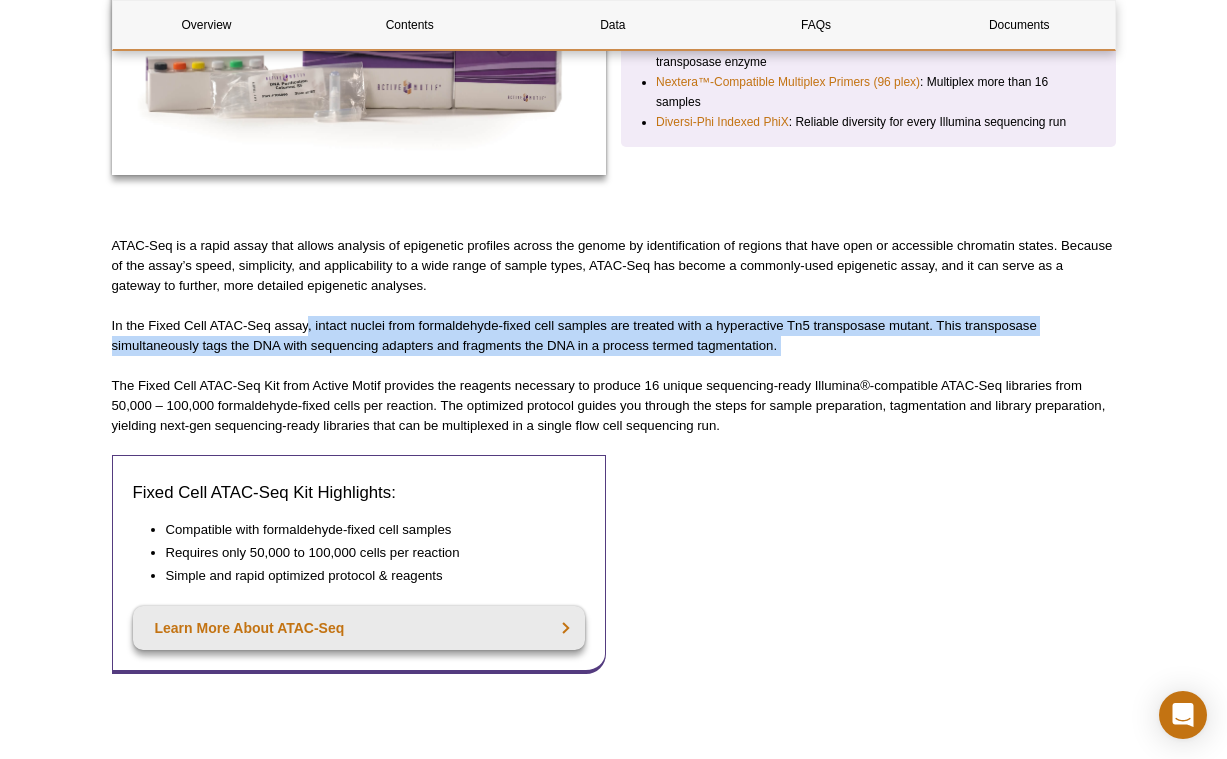 drag, startPoint x: 308, startPoint y: 327, endPoint x: 780, endPoint y: 356, distance: 472.89005 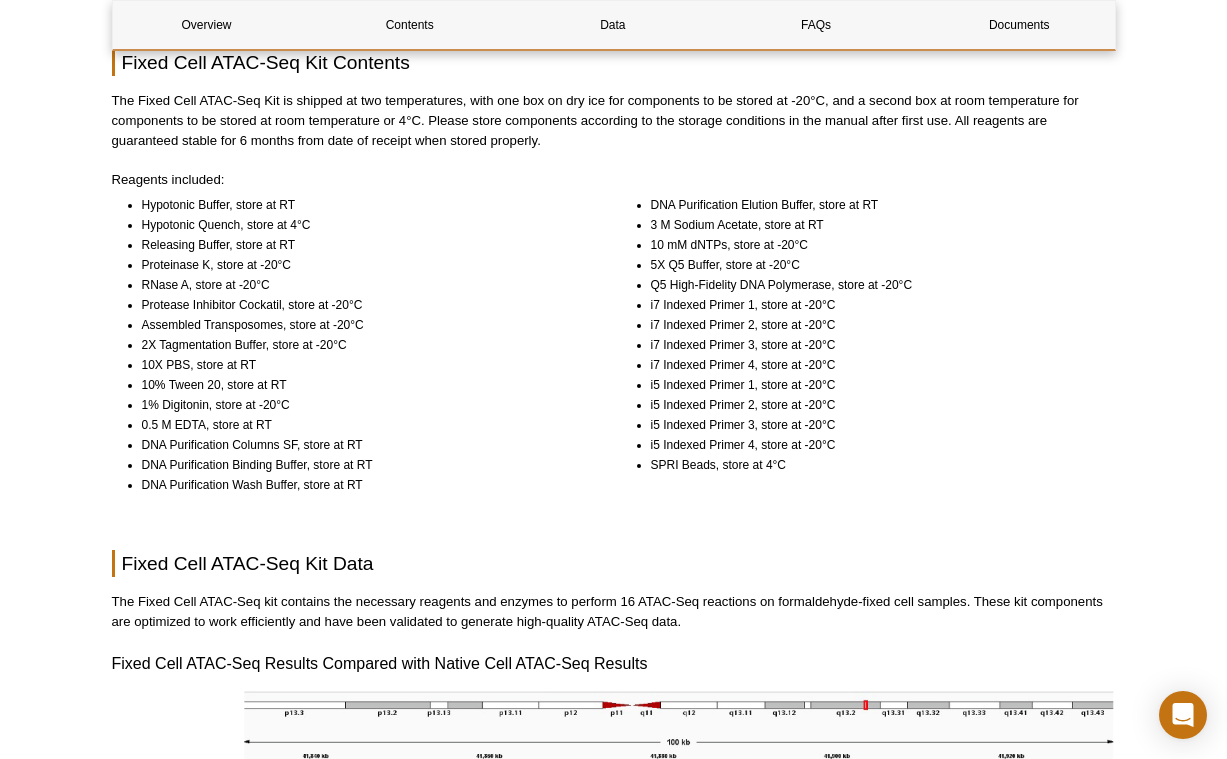 scroll, scrollTop: 1237, scrollLeft: 0, axis: vertical 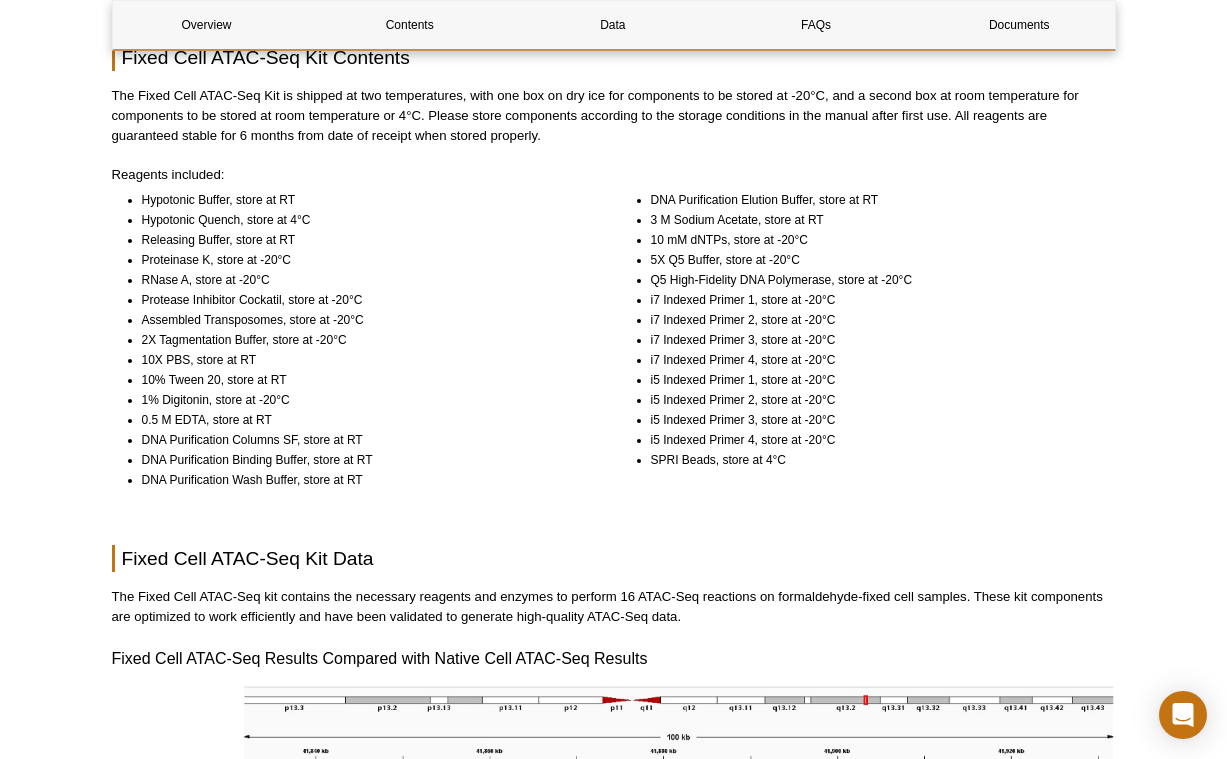 click on "Overview
Contents
Data
FAQs
Documents
Fixed Cell ATAC-Seq Kit Overview
Name
Format
Cat No.
Price
Fixed Cell ATAC-Seq Kit
16 rxns
53151
$1,480
Add to Cart
Related Products:
ATAC-Seq Kit : Perform ATAC-Seq on fresh or frozen cells or tissues
ATAC-Seq Spike-In Control" at bounding box center [614, 1330] 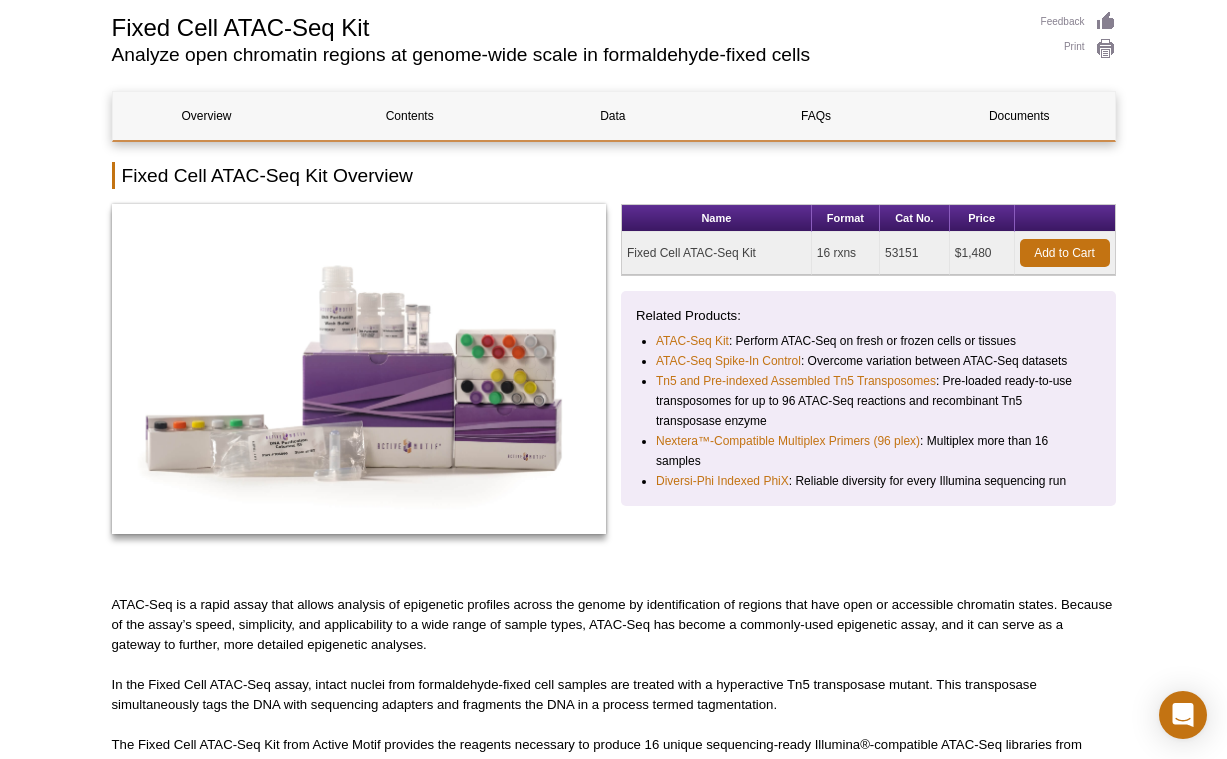 scroll, scrollTop: 134, scrollLeft: 0, axis: vertical 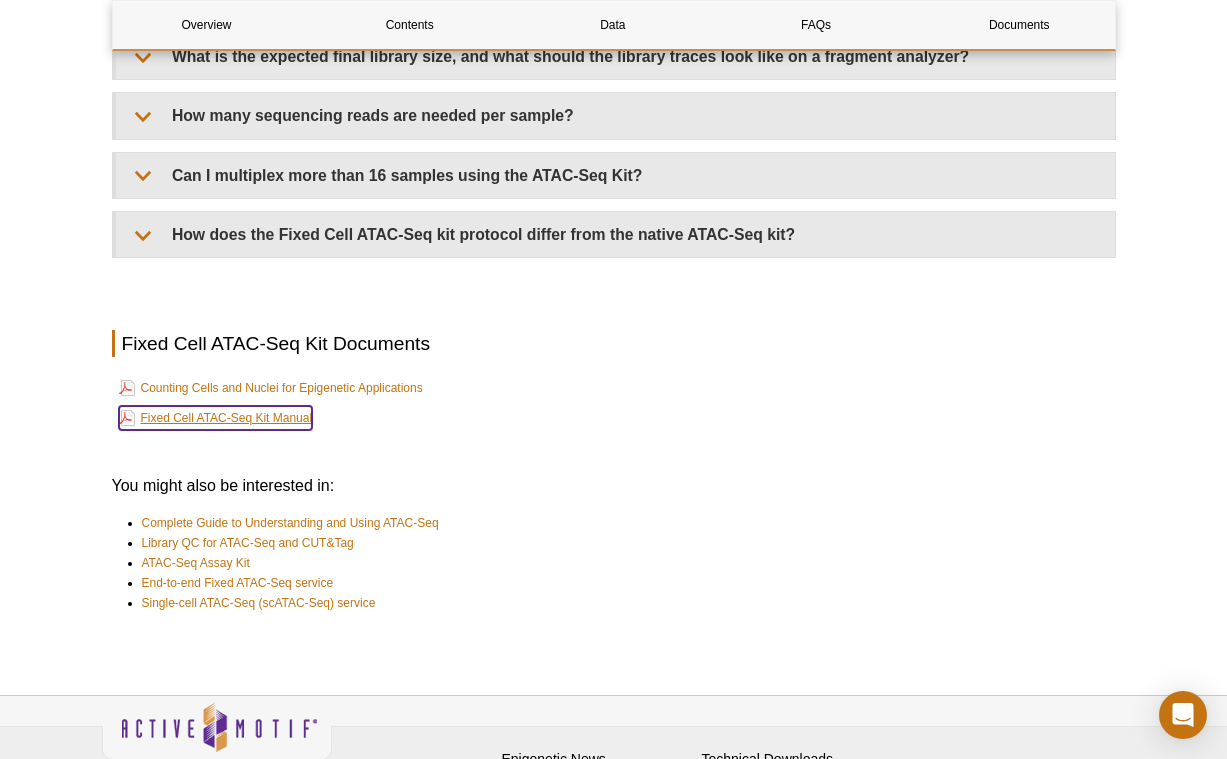 click on "Fixed Cell ATAC-Seq Kit Manual" at bounding box center [216, 418] 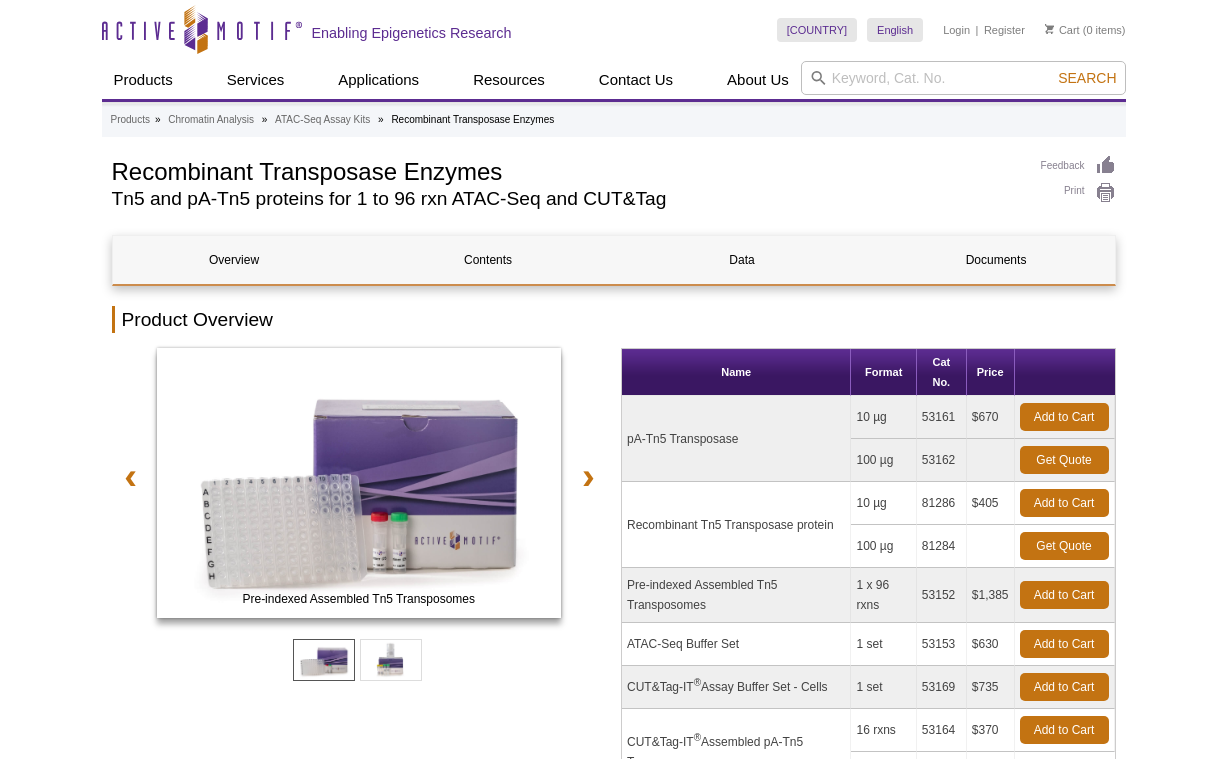scroll, scrollTop: 0, scrollLeft: 0, axis: both 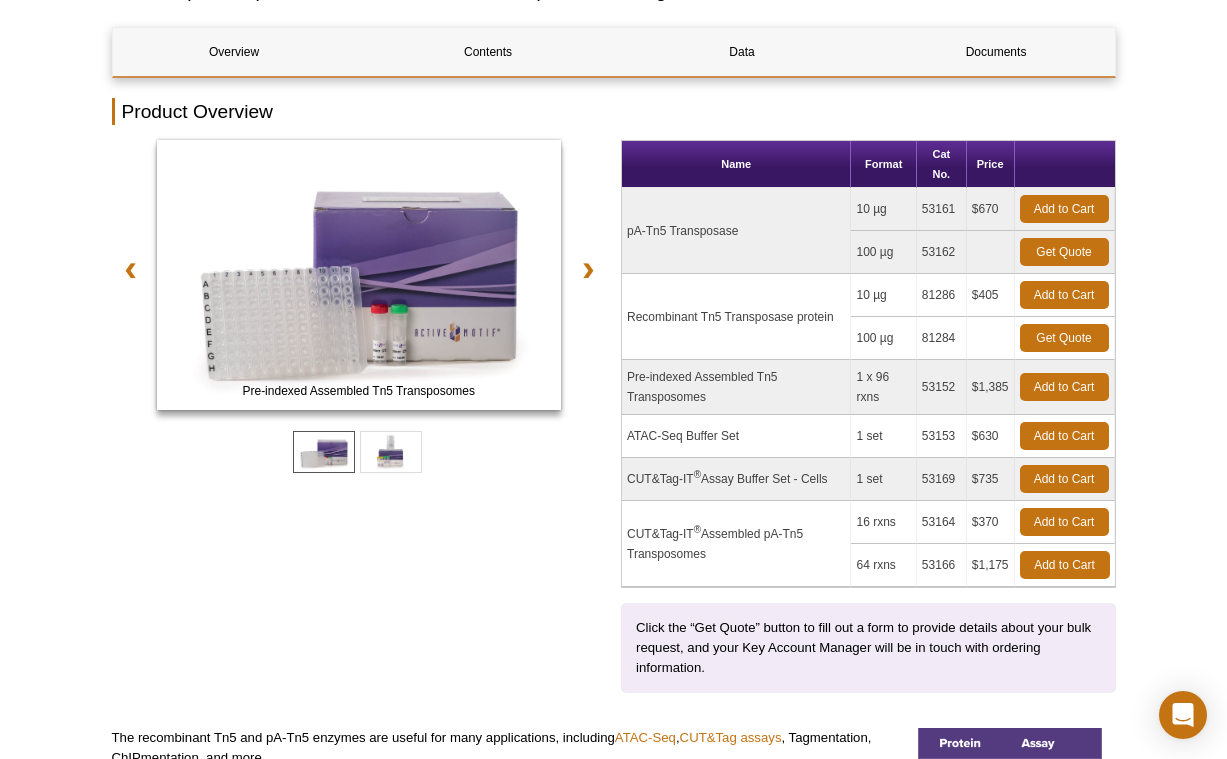 click on "Pre-indexed Assembled Tn5 Transposomes
ATAC-Seq Buffer Set
❮   ❯" at bounding box center [359, 416] 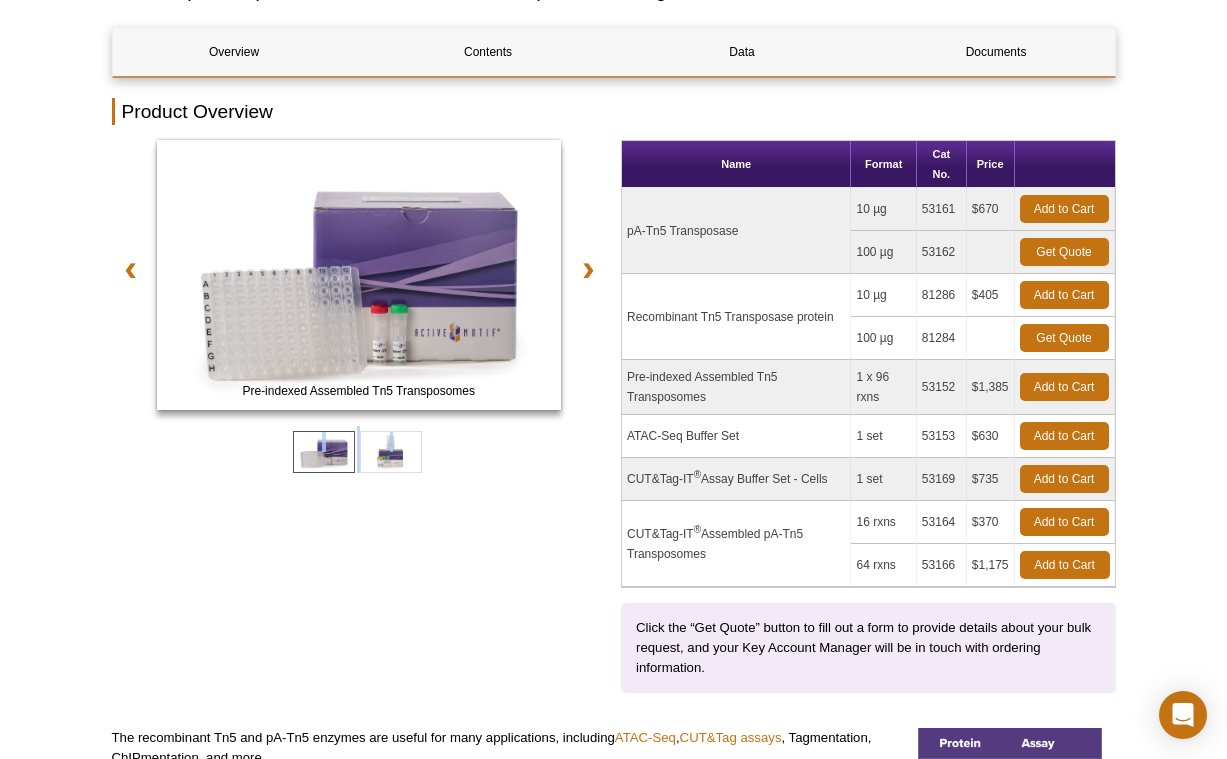 click on "Pre-indexed Assembled Tn5 Transposomes
ATAC-Seq Buffer Set
❮   ❯" at bounding box center (359, 416) 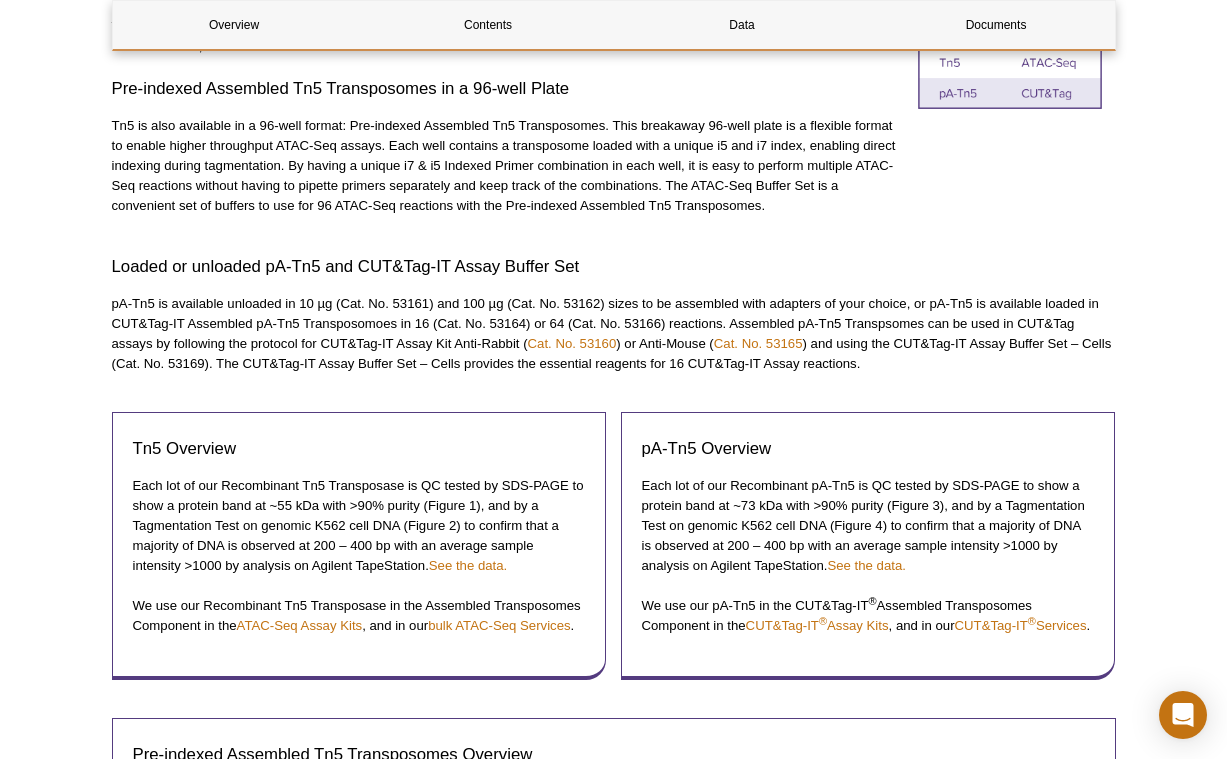 scroll, scrollTop: 930, scrollLeft: 0, axis: vertical 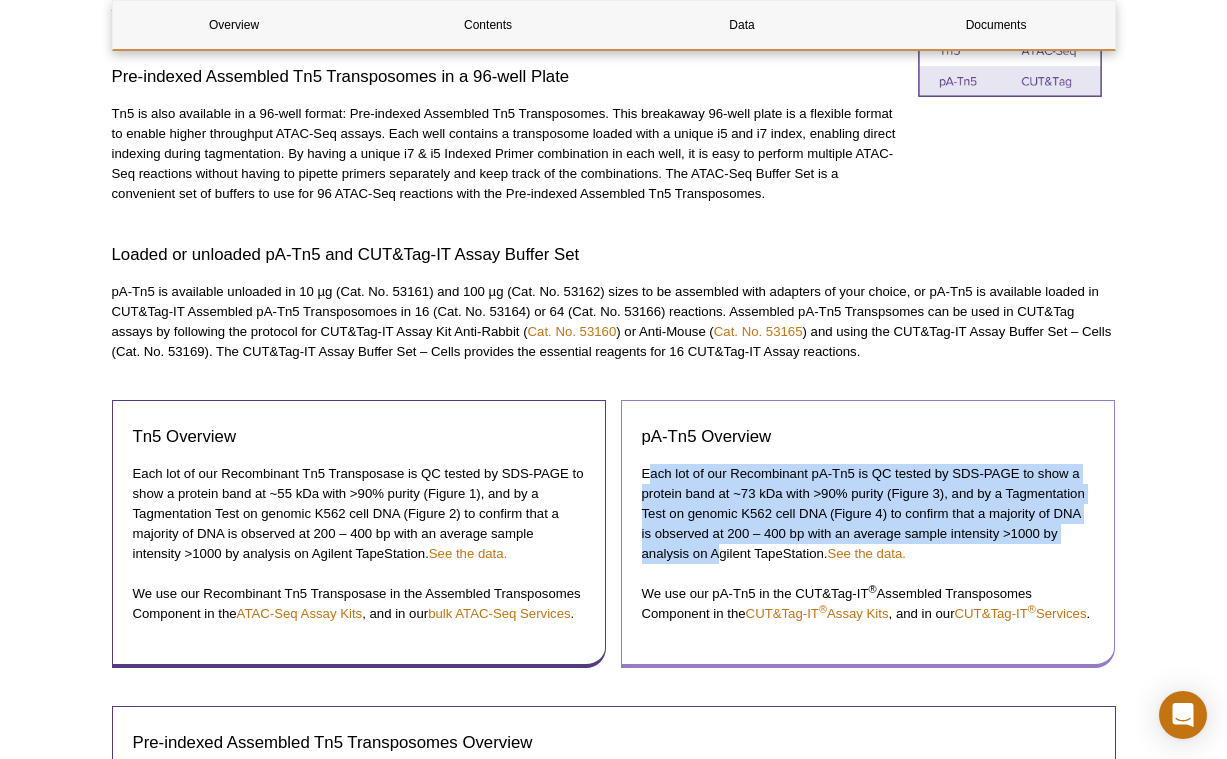 drag, startPoint x: 648, startPoint y: 471, endPoint x: 721, endPoint y: 547, distance: 105.380264 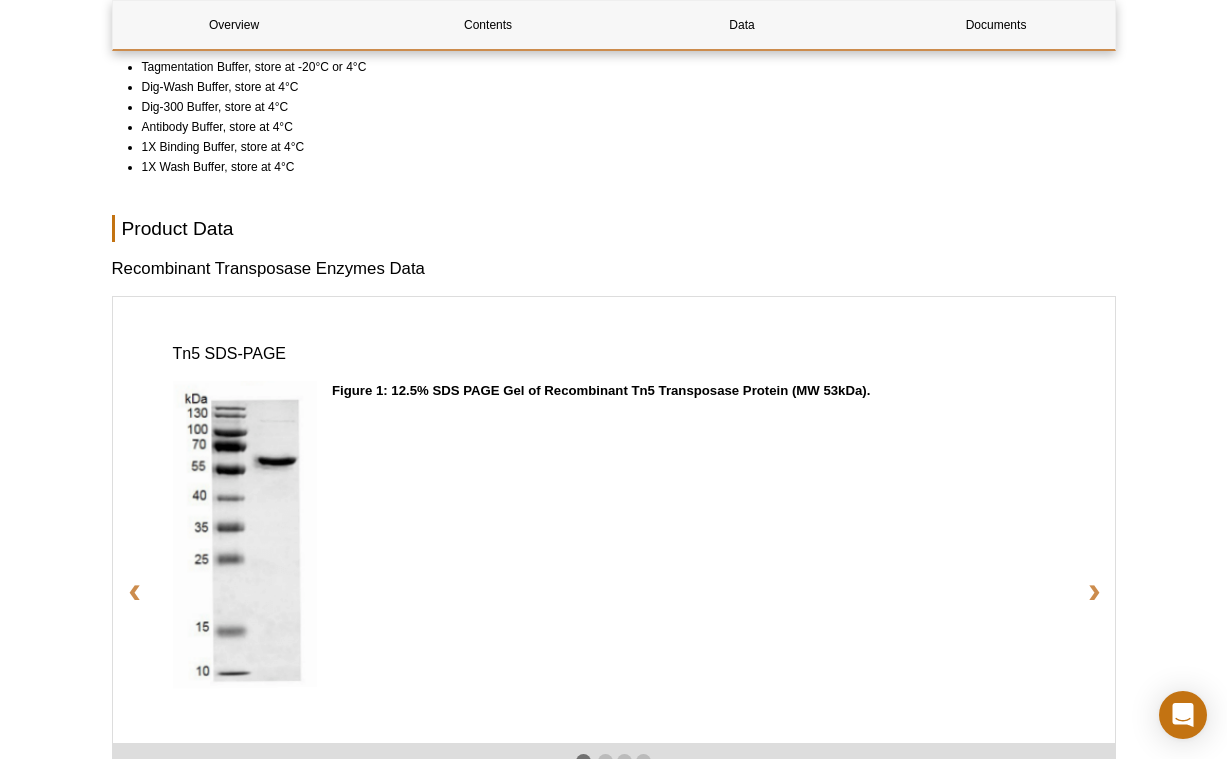 scroll, scrollTop: 2240, scrollLeft: 0, axis: vertical 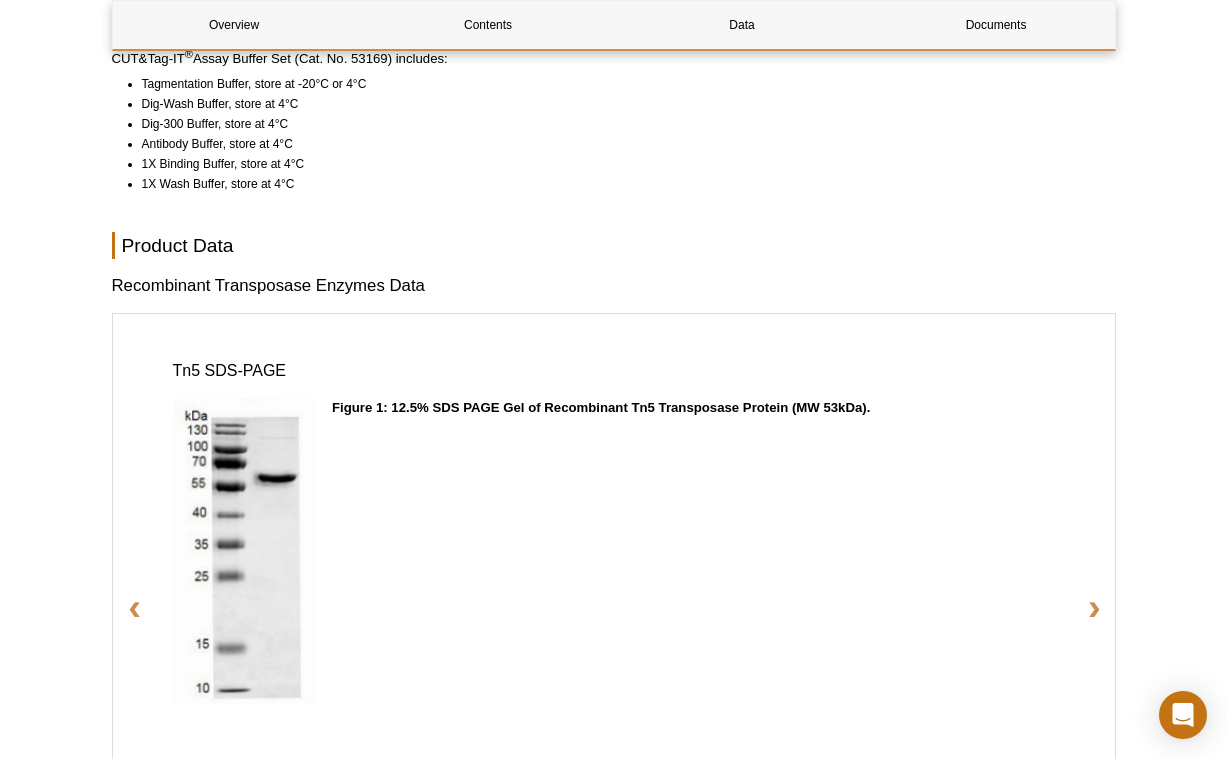 click on "Tn5 SDS-PAGE
Figure 1: 12.5% SDS PAGE Gel of Recombinant Tn5 Transposase Protein (MW 53kDa)." at bounding box center (614, 537) 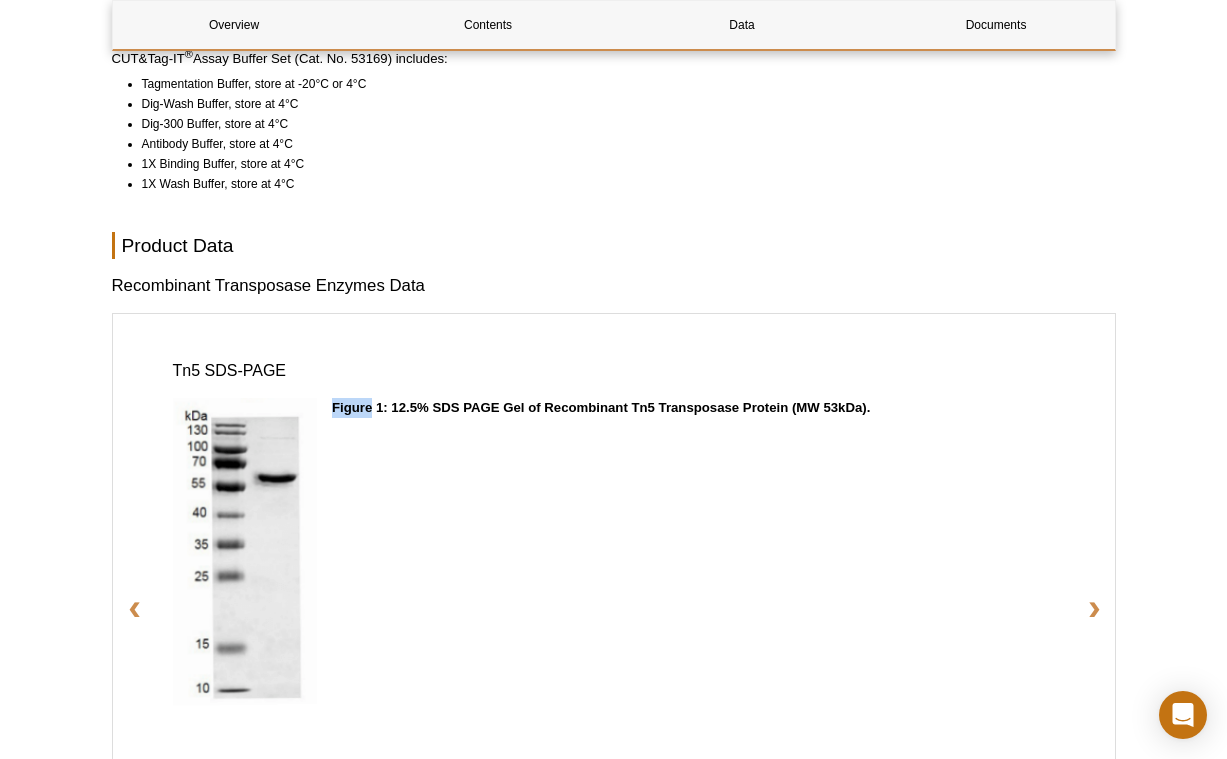 click on "Tn5 SDS-PAGE
Figure 1: 12.5% SDS PAGE Gel of Recombinant Tn5 Transposase Protein (MW 53kDa)." at bounding box center [614, 537] 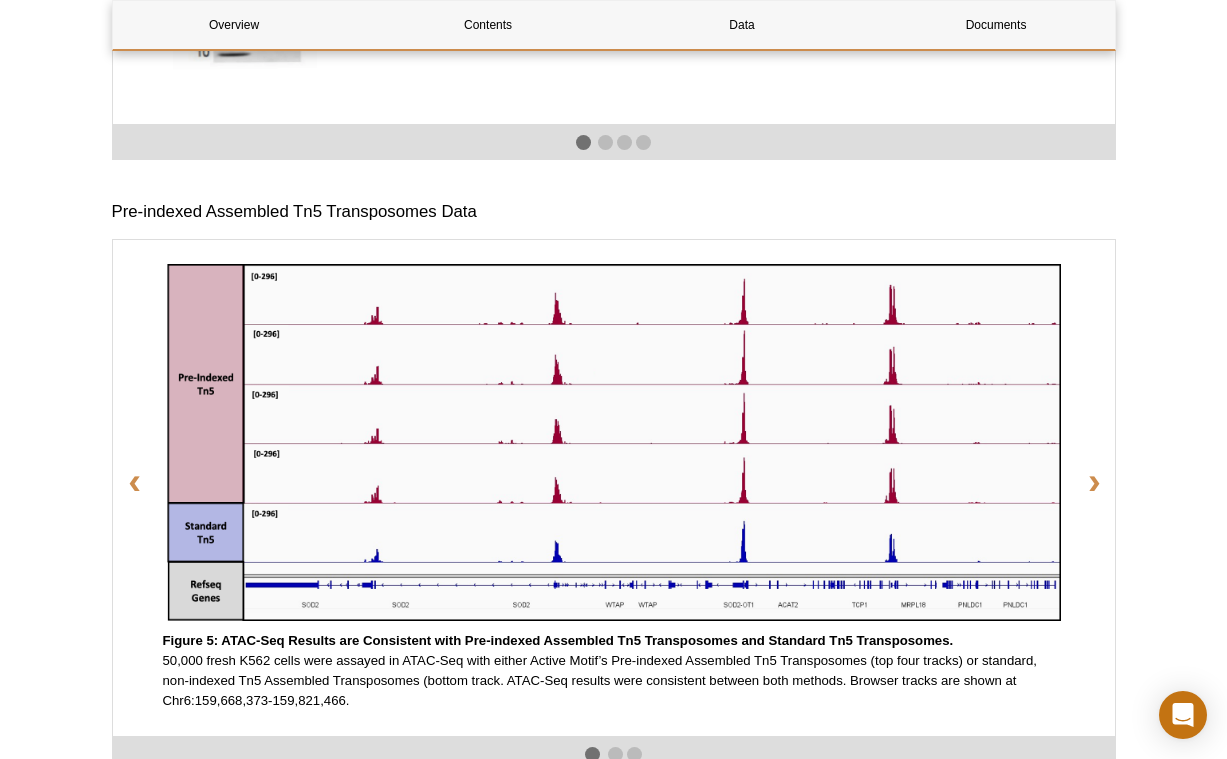 scroll, scrollTop: 2886, scrollLeft: 0, axis: vertical 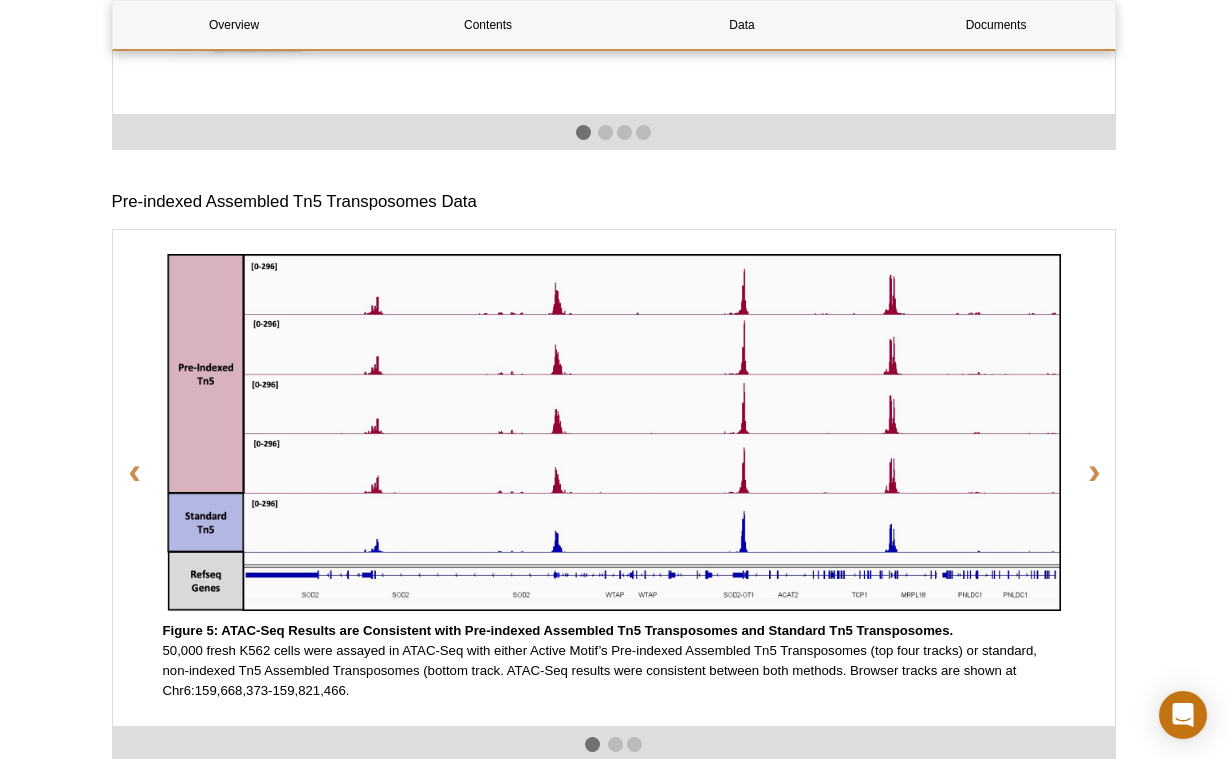 click on "Active Motif Logo
Enabling Epigenetics Research
0
Search
Skip to content
Active Motif Logo
Enabling Epigenetics Research
United States
Australia
Austria
Belgium
Brazil
Canada
China Czech Republic India" at bounding box center (613, -717) 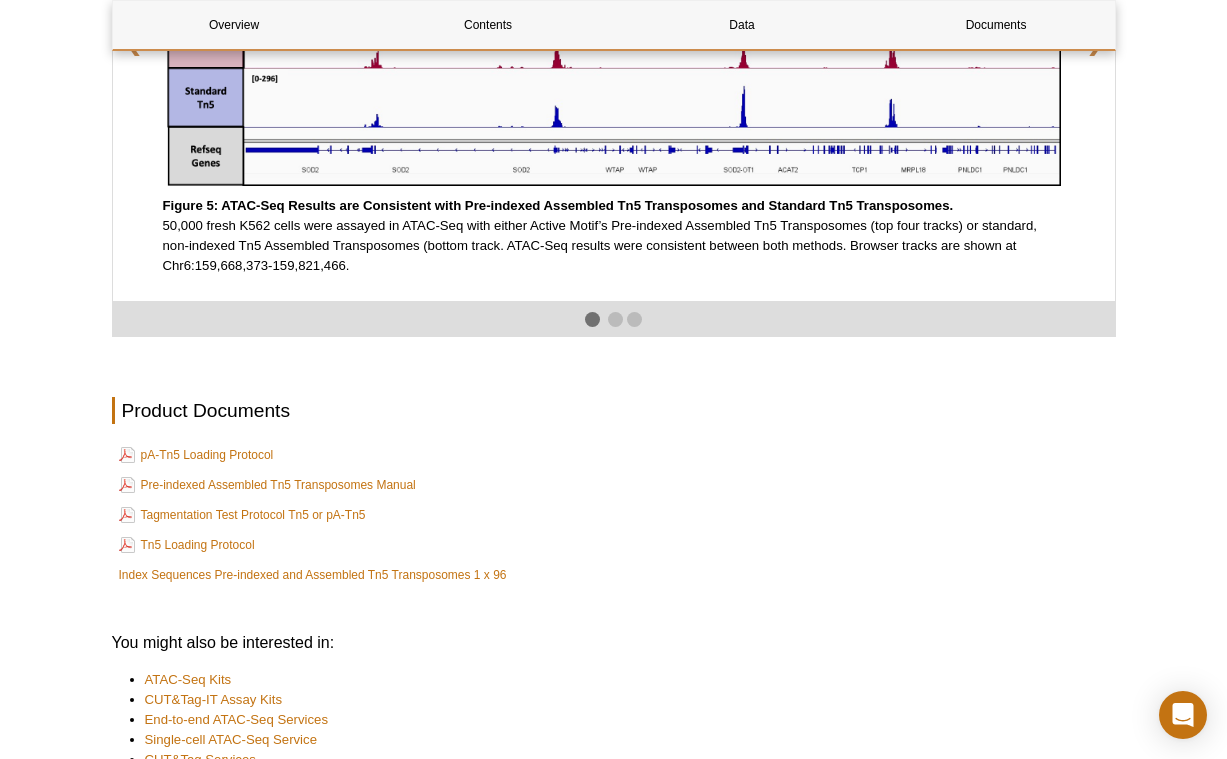 scroll, scrollTop: 3309, scrollLeft: 0, axis: vertical 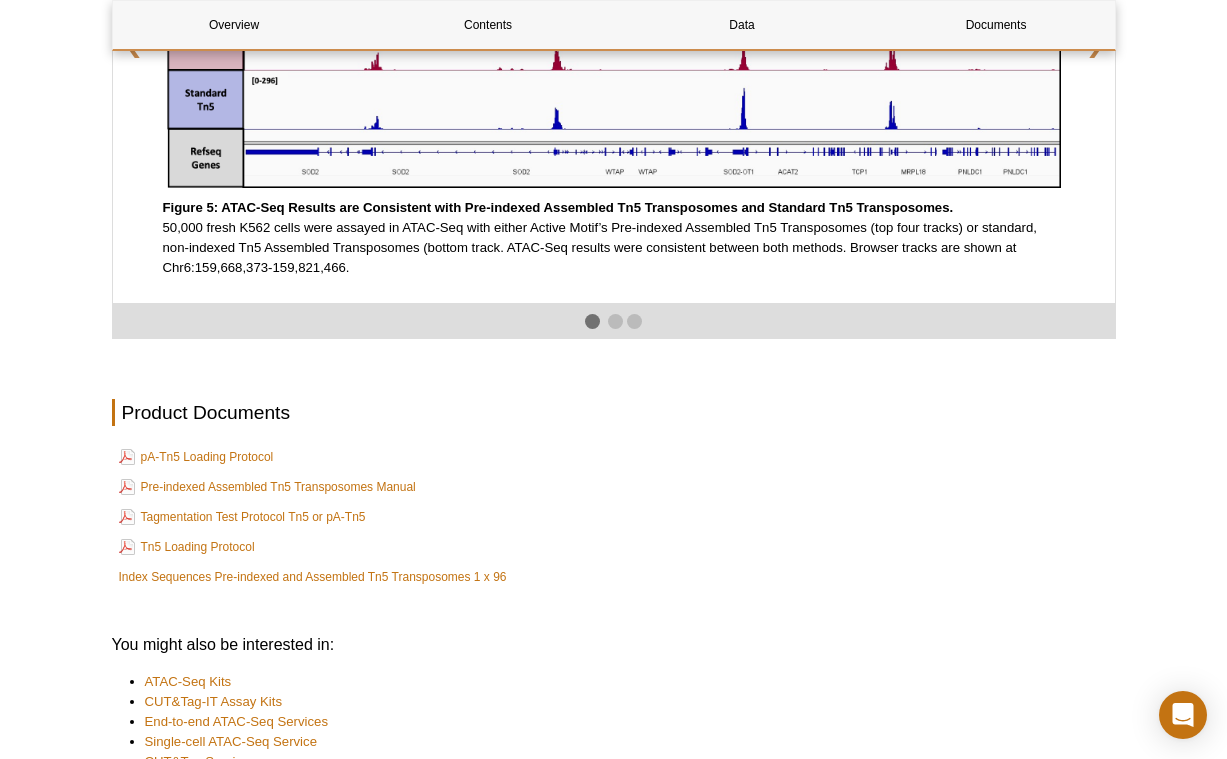 click on "Active Motif Logo
Enabling Epigenetics Research
0
Search
Skip to content
Active Motif Logo
Enabling Epigenetics Research
United States
Australia
Austria
Belgium
Brazil
Canada
China Czech Republic India" at bounding box center [613, -1140] 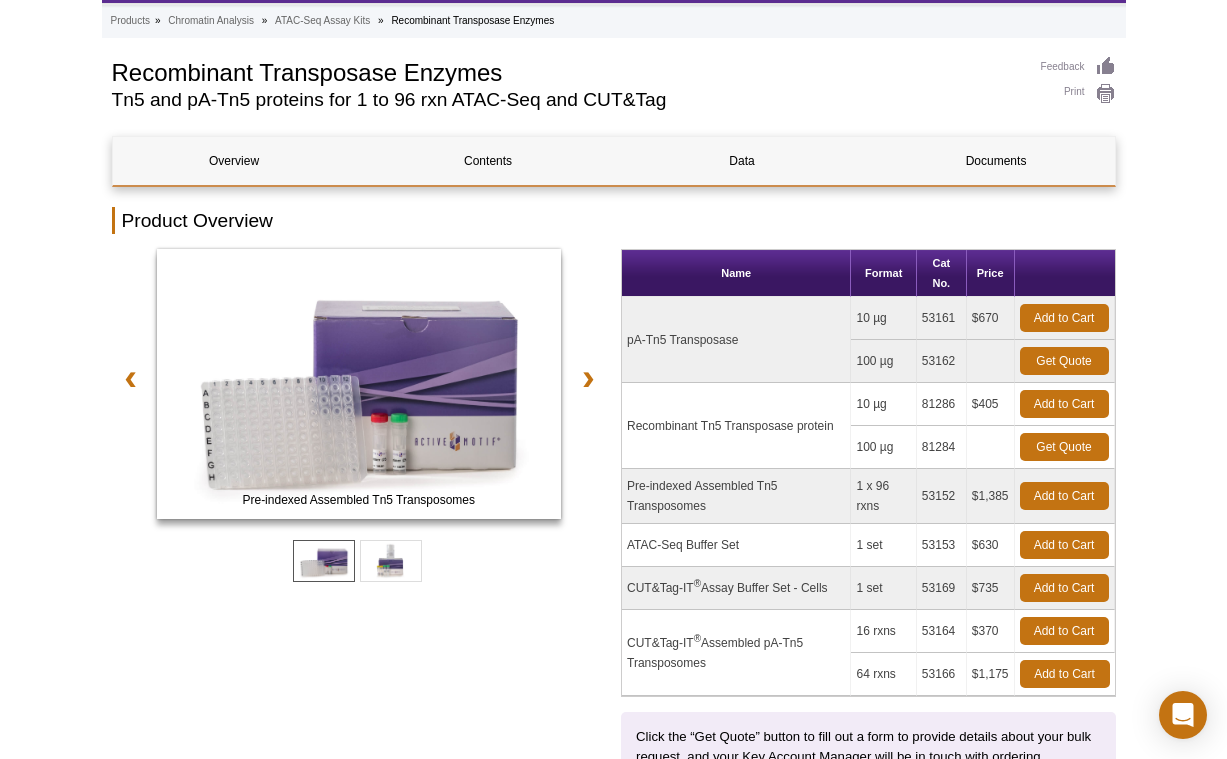 scroll, scrollTop: 98, scrollLeft: 0, axis: vertical 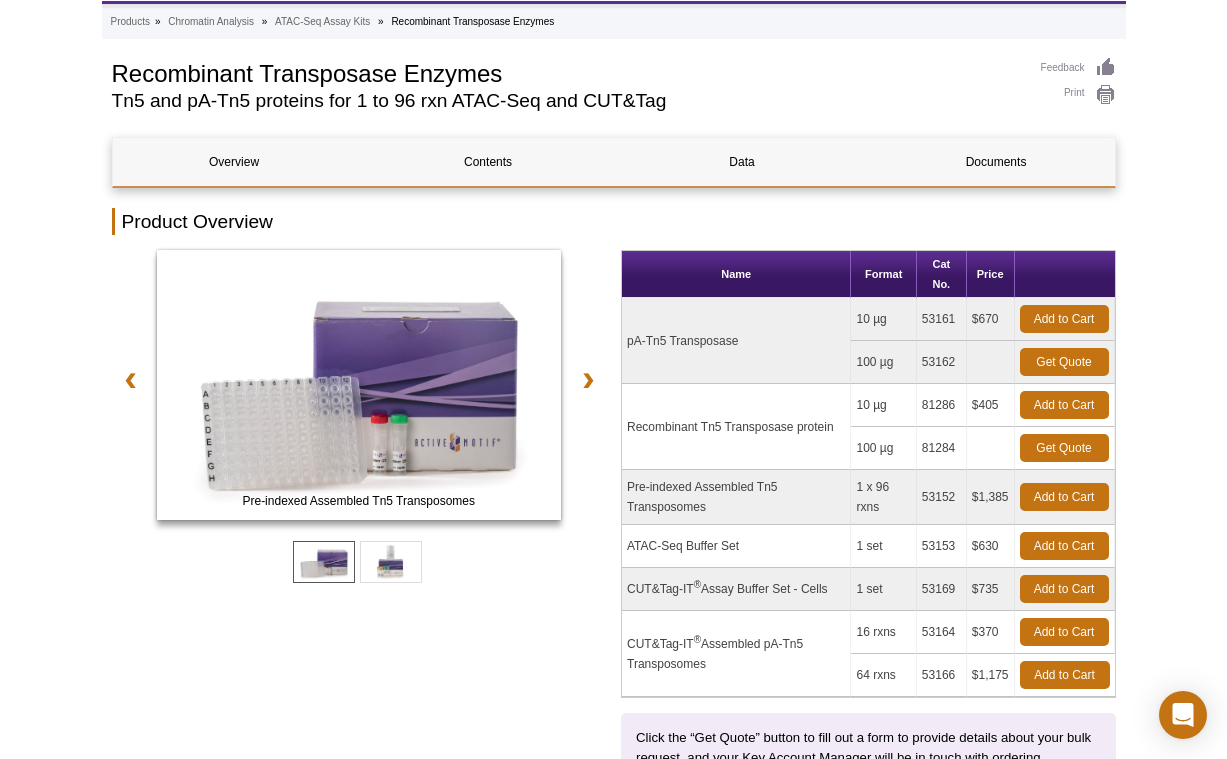 drag, startPoint x: 875, startPoint y: 409, endPoint x: 995, endPoint y: 412, distance: 120.03749 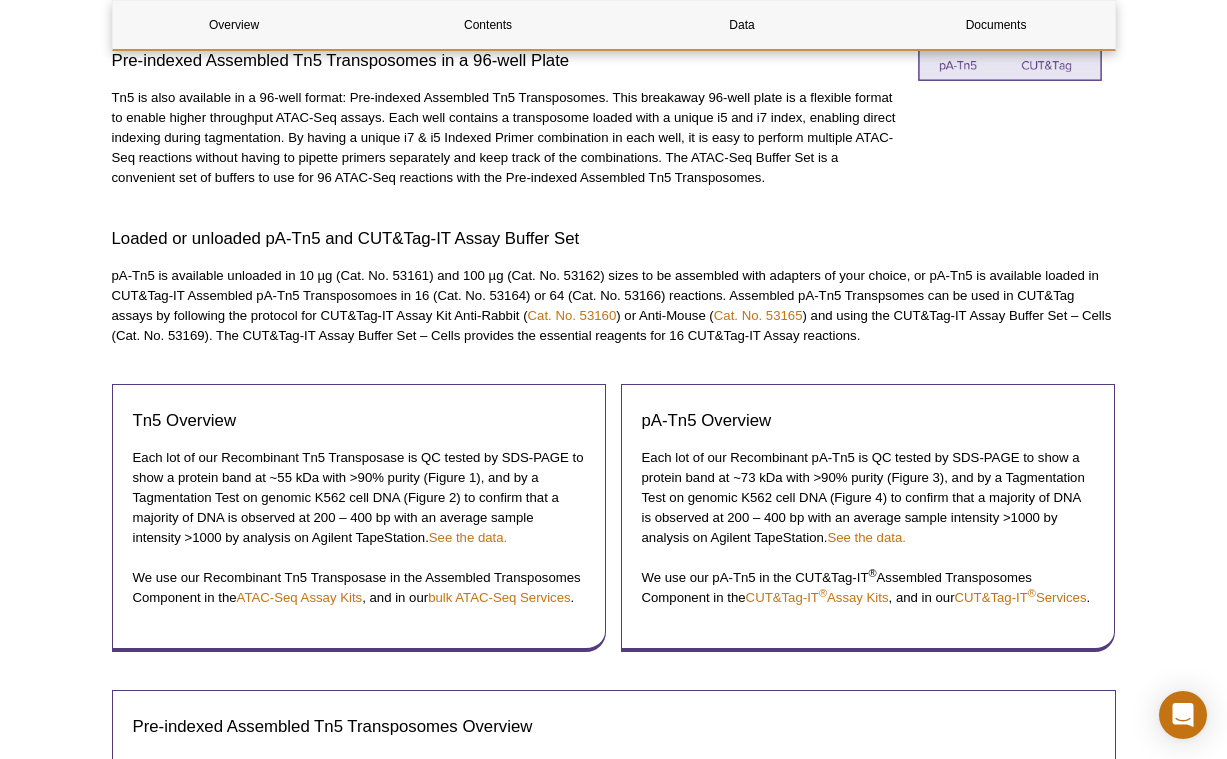 scroll, scrollTop: 947, scrollLeft: 0, axis: vertical 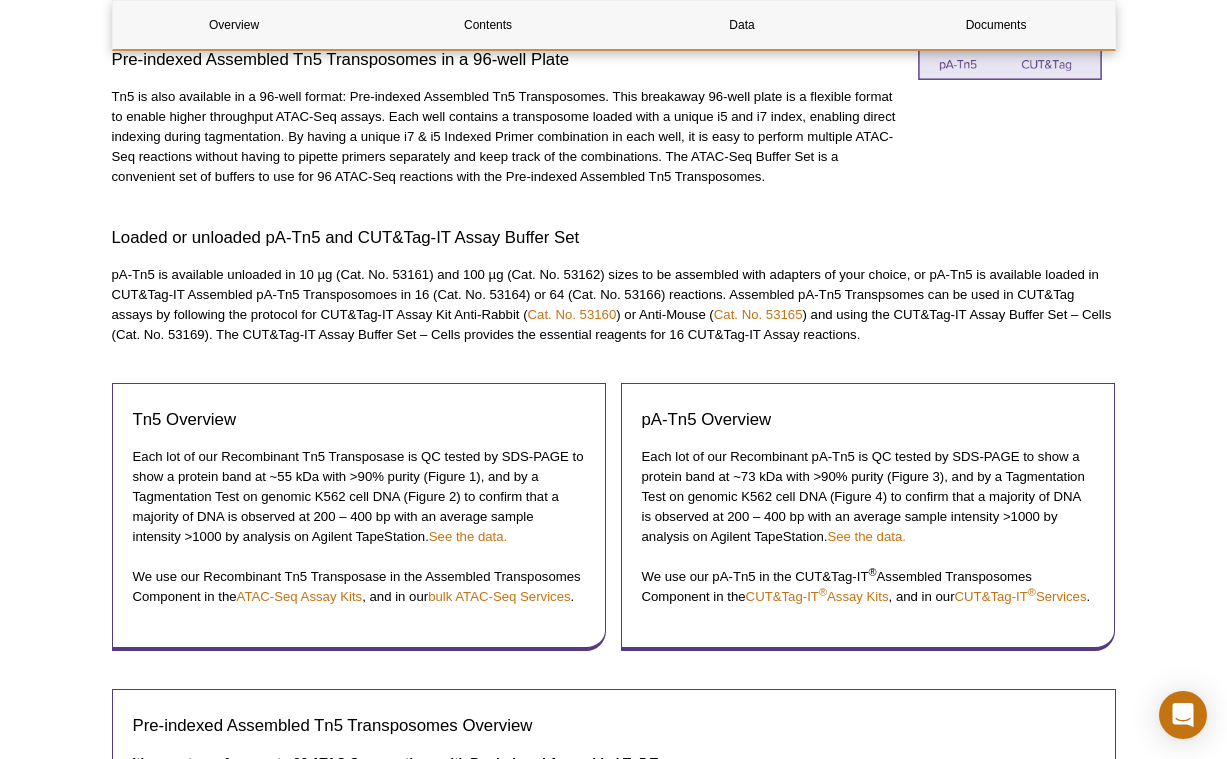 click on "Active Motif Logo
Enabling Epigenetics Research
0
Search
Skip to content
Active Motif Logo
Enabling Epigenetics Research
United States
Australia
Austria
Belgium
Brazil
Canada
China Czech Republic India" at bounding box center (613, 1222) 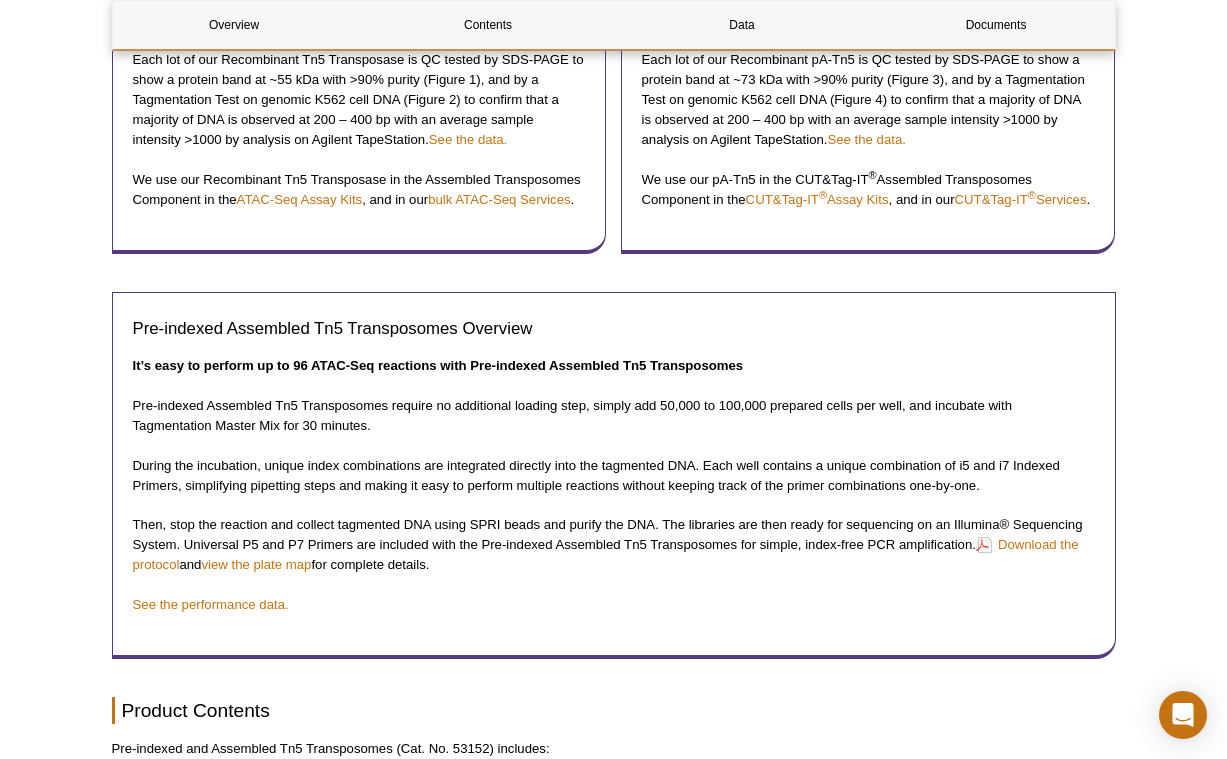 scroll, scrollTop: 1334, scrollLeft: 0, axis: vertical 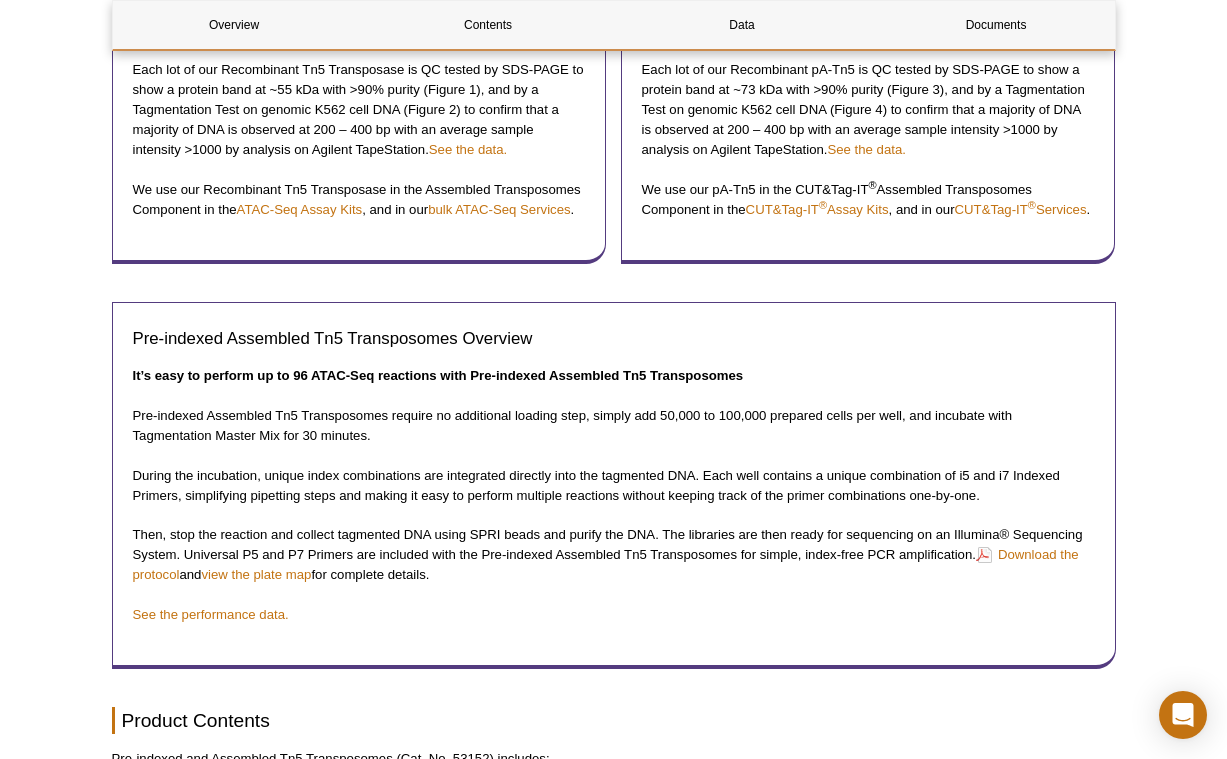click on "Active Motif Logo
Enabling Epigenetics Research
0
Search
Skip to content
Active Motif Logo
Enabling Epigenetics Research
United States
Australia
Austria
Belgium
Brazil
Canada
China Czech Republic India" at bounding box center (613, 835) 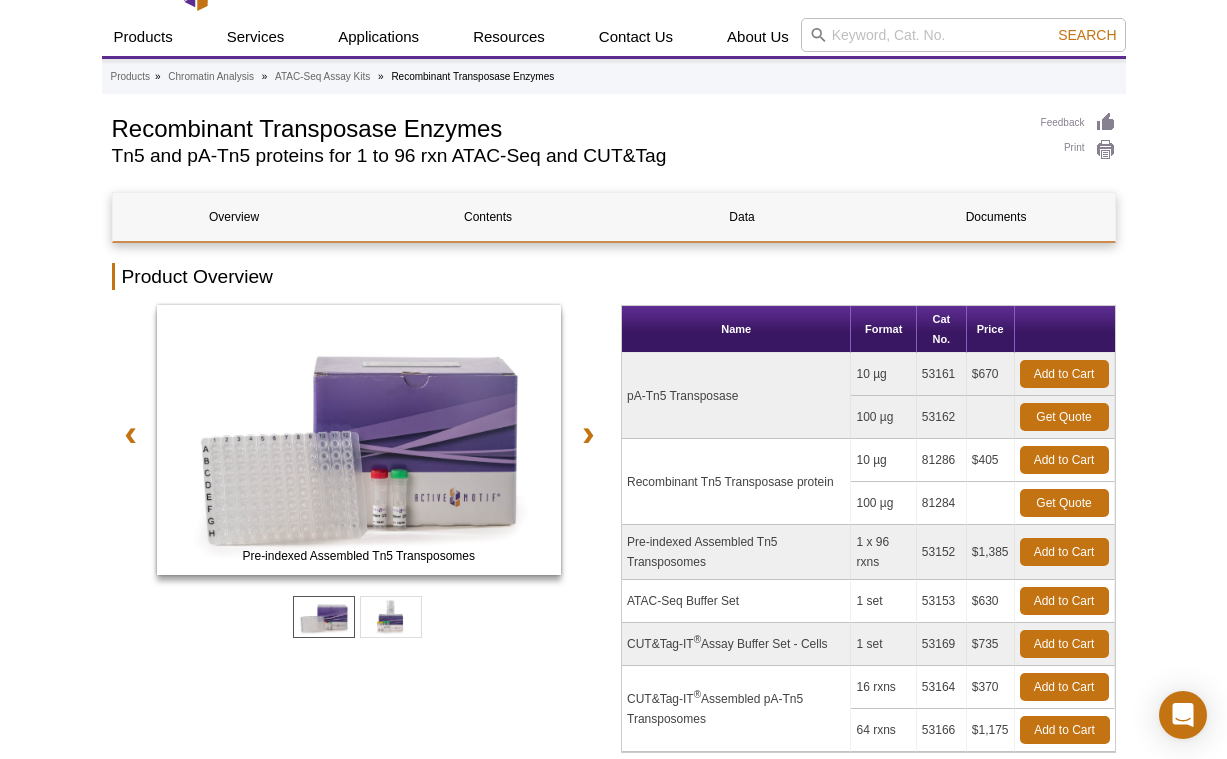 scroll, scrollTop: 46, scrollLeft: 0, axis: vertical 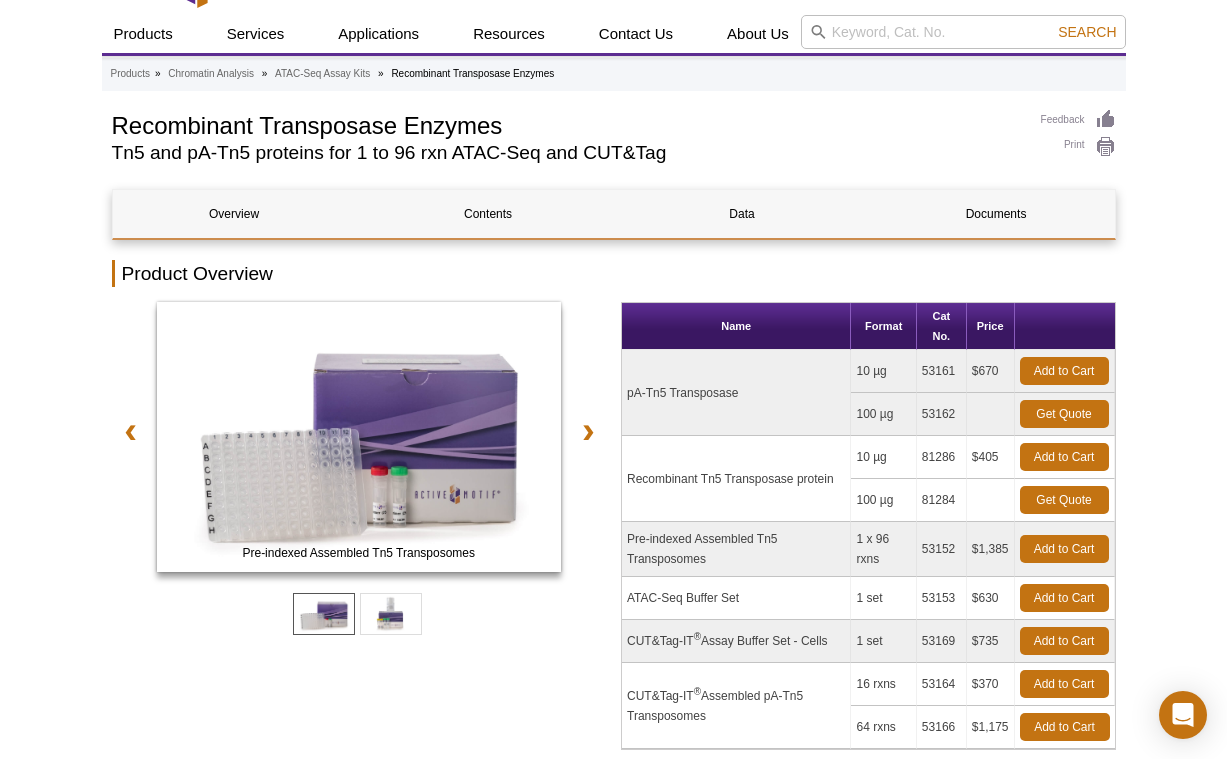 drag, startPoint x: 627, startPoint y: 593, endPoint x: 747, endPoint y: 594, distance: 120.004166 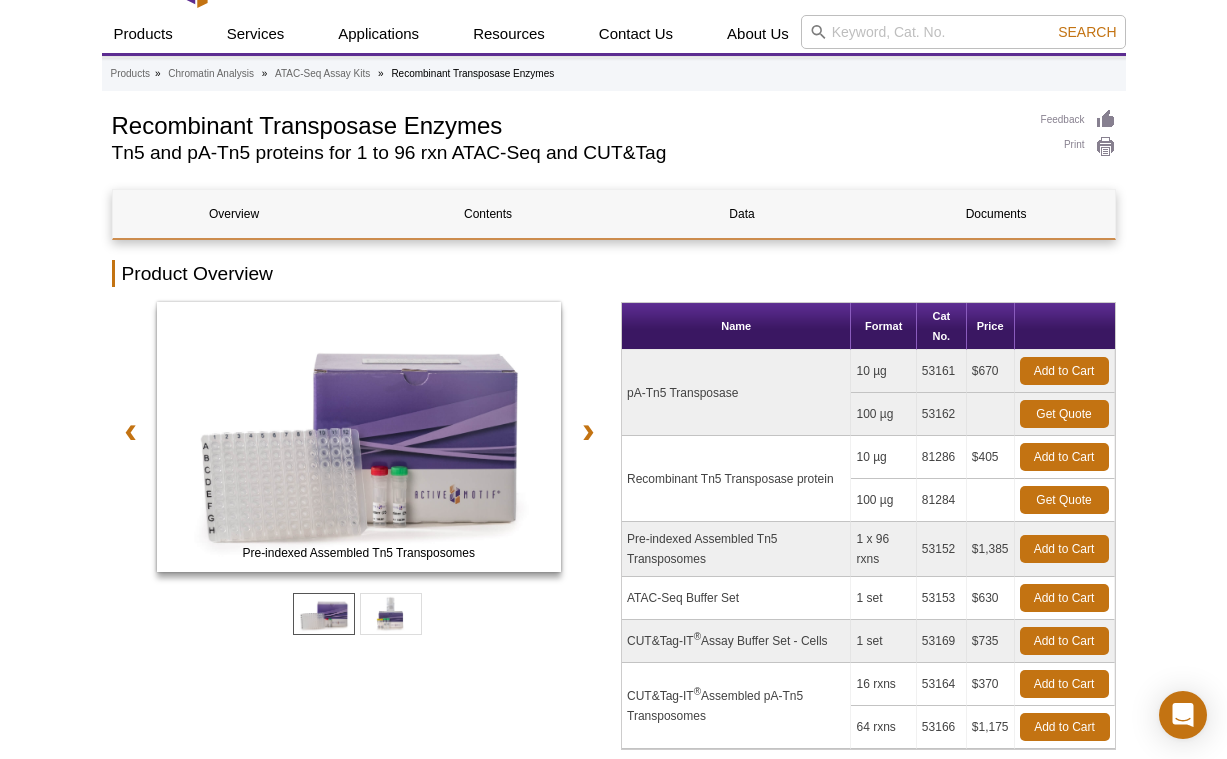 click on "ATAC-Seq Buffer Set" at bounding box center [736, 598] 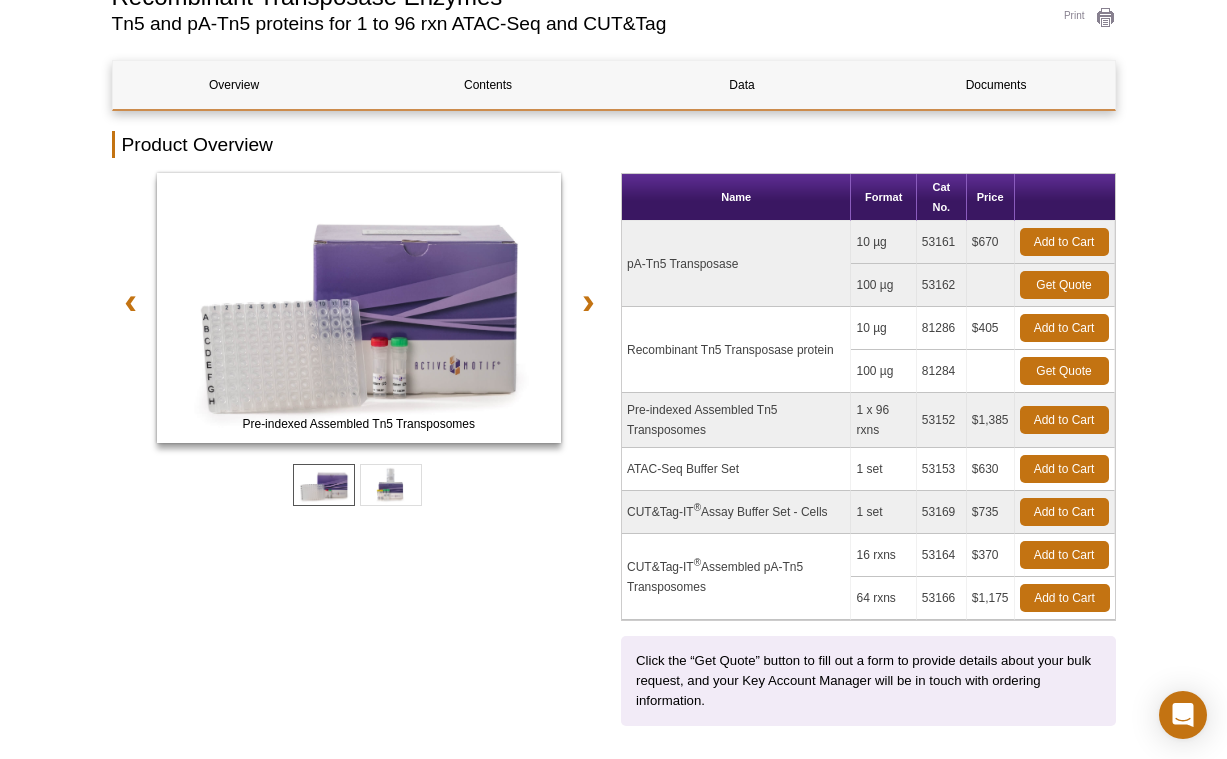 scroll, scrollTop: 0, scrollLeft: 0, axis: both 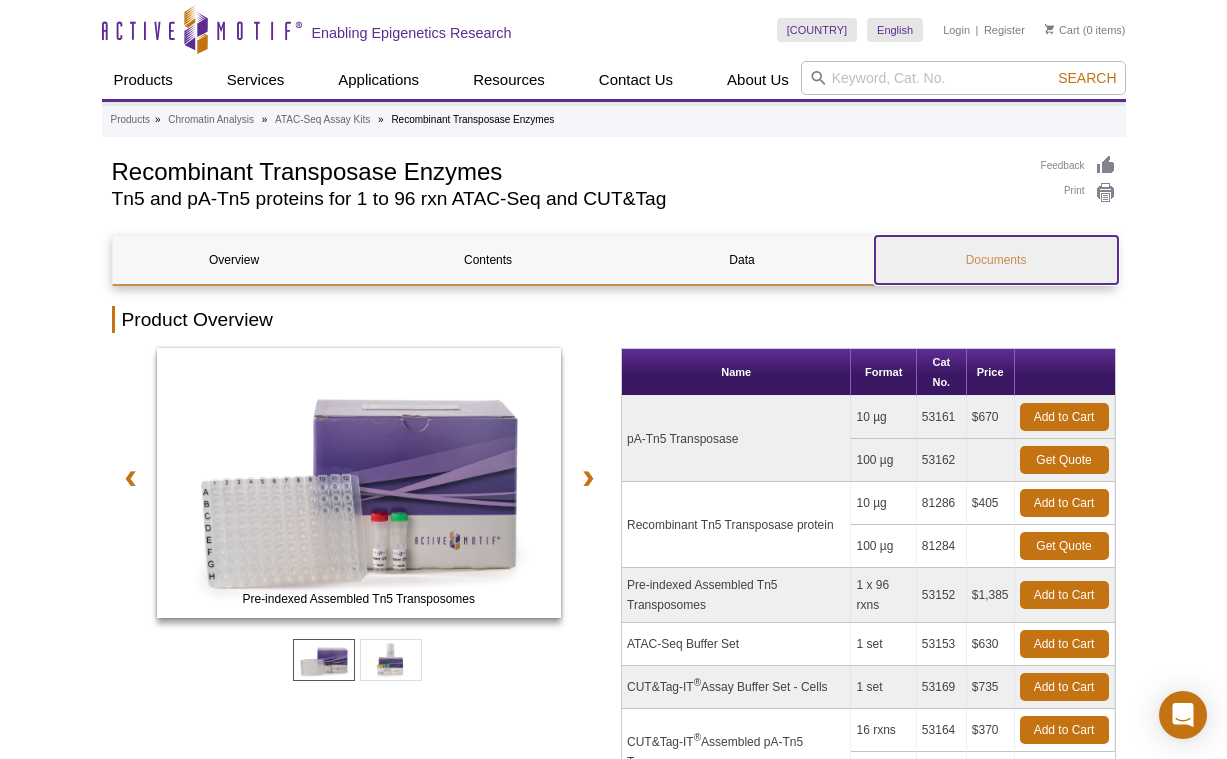 click on "Documents" at bounding box center (996, 260) 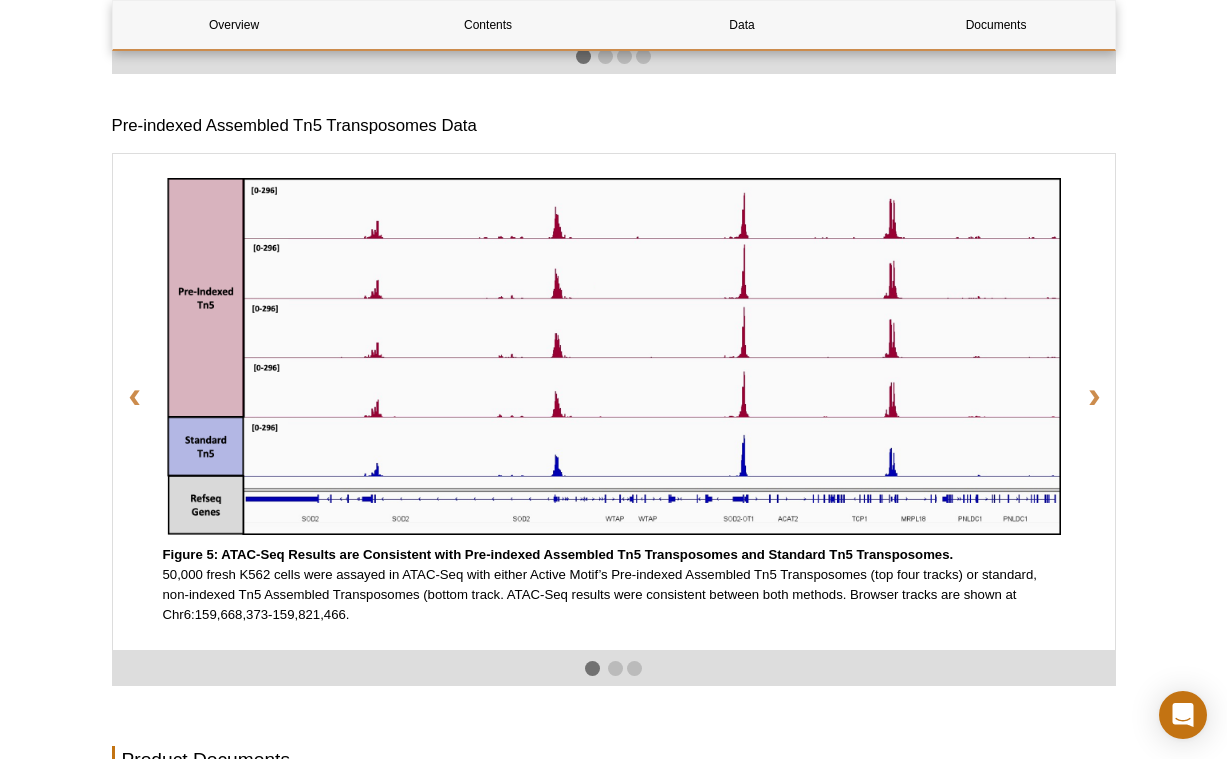 scroll, scrollTop: 2955, scrollLeft: 0, axis: vertical 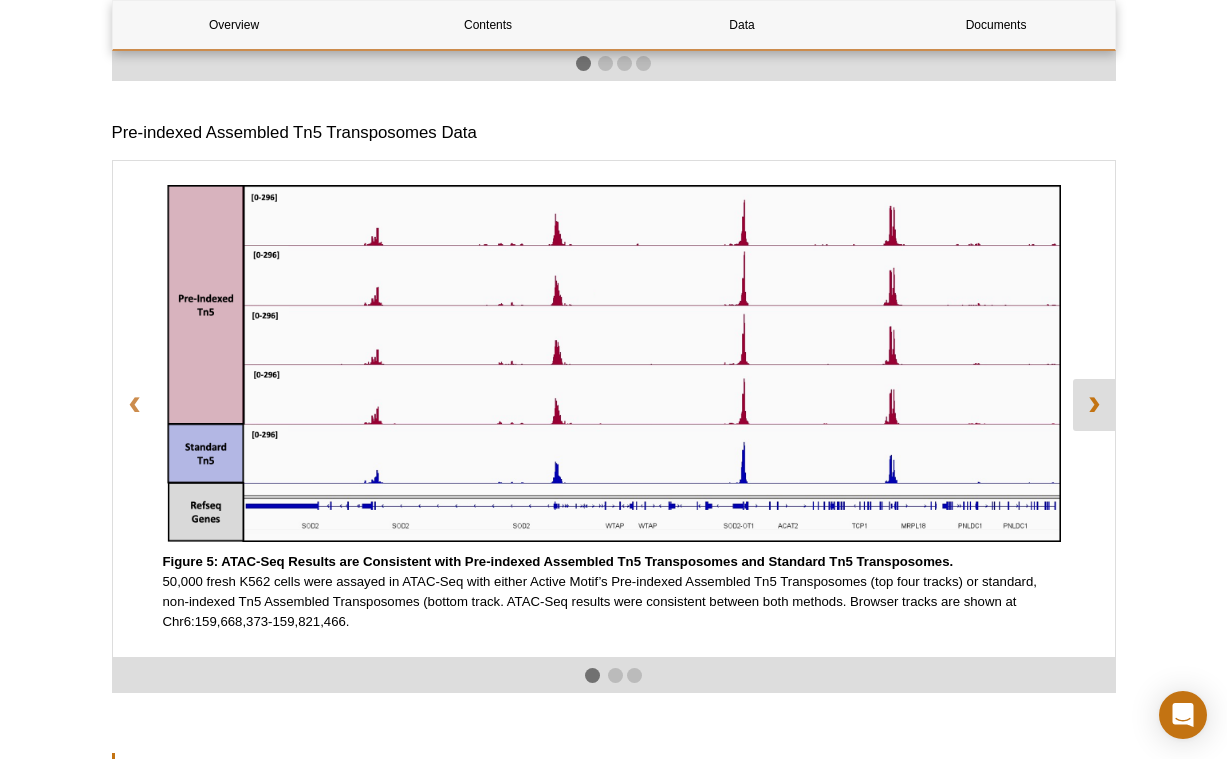 click on "❯" at bounding box center [1094, 405] 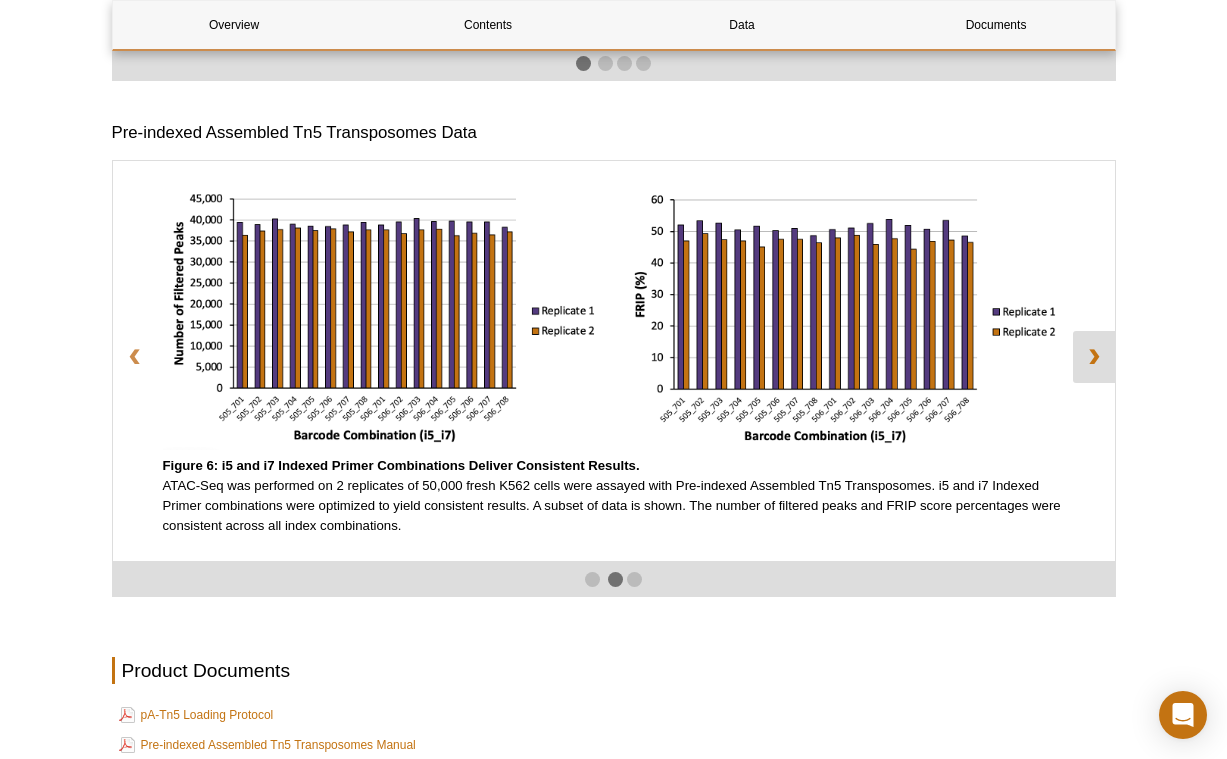 click on "❯" at bounding box center [1094, 357] 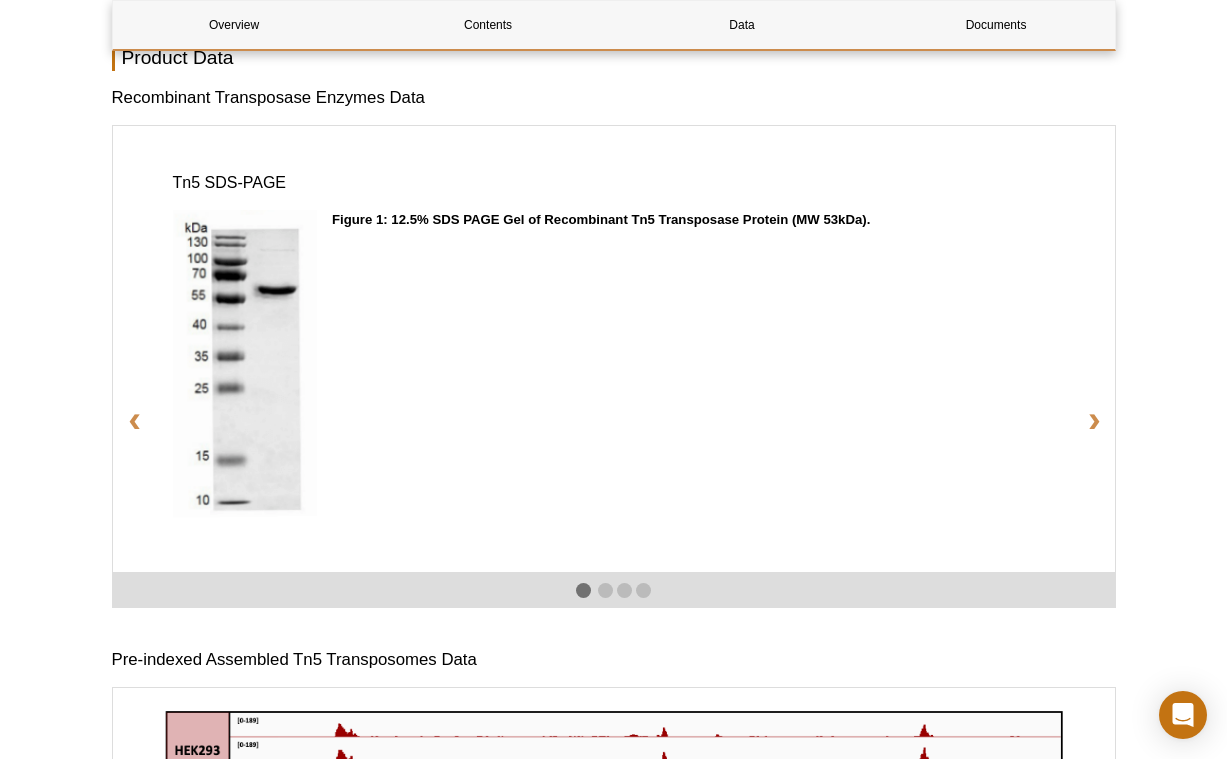 scroll, scrollTop: 2360, scrollLeft: 0, axis: vertical 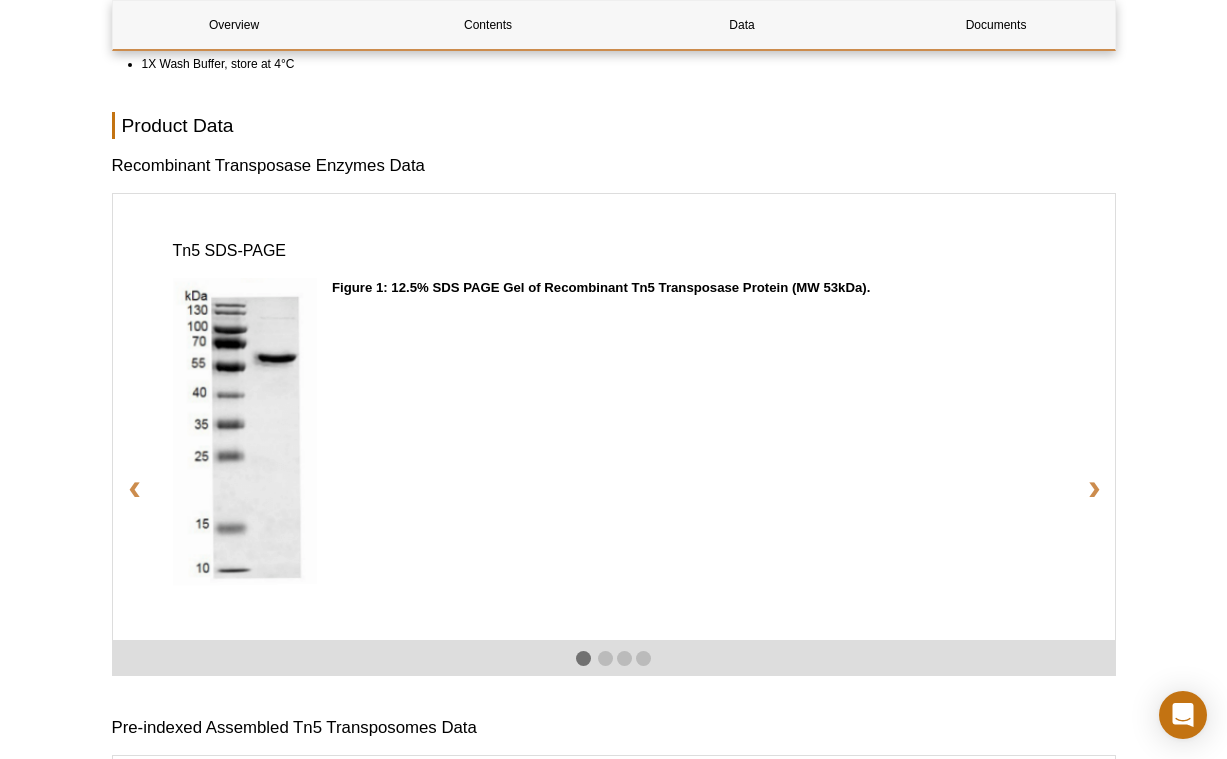 click on "Active Motif Logo
Enabling Epigenetics Research
0
Search
Skip to content
Active Motif Logo
Enabling Epigenetics Research
United States
Australia
Austria
Belgium
Brazil
Canada
China Czech Republic India" at bounding box center [613, -208] 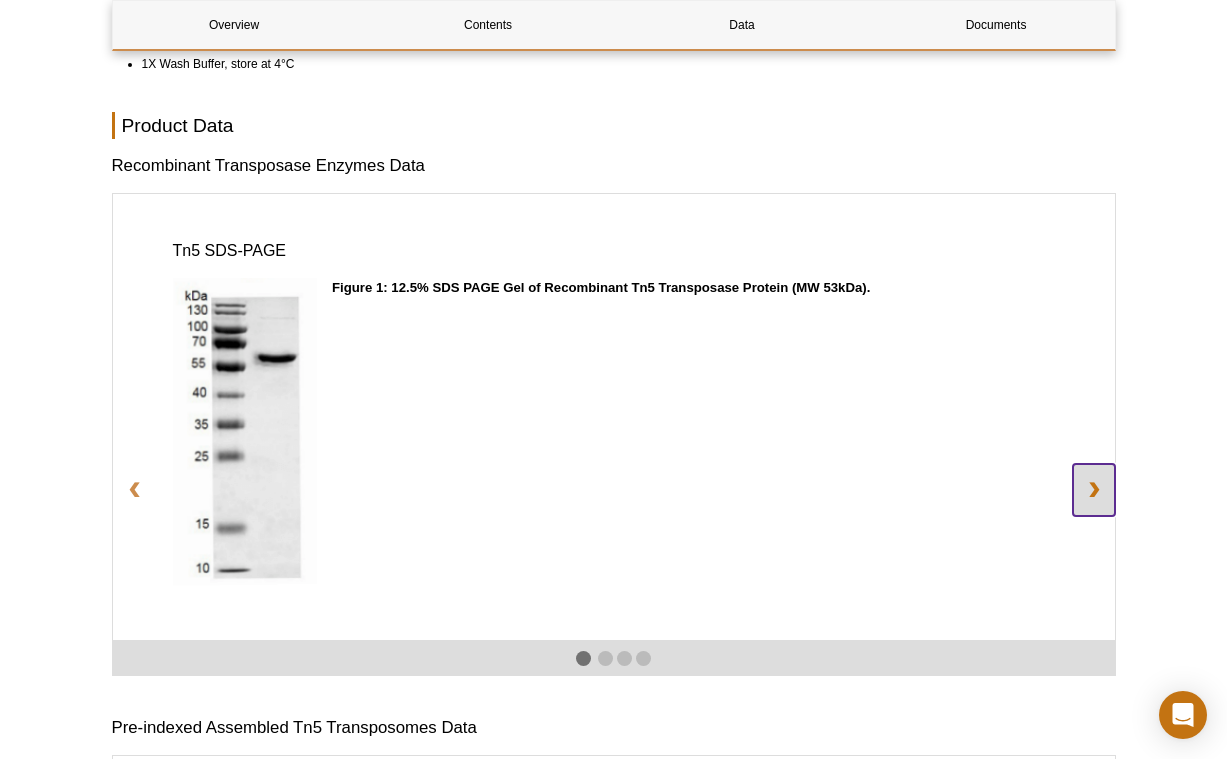 click on "❯" at bounding box center [1094, 490] 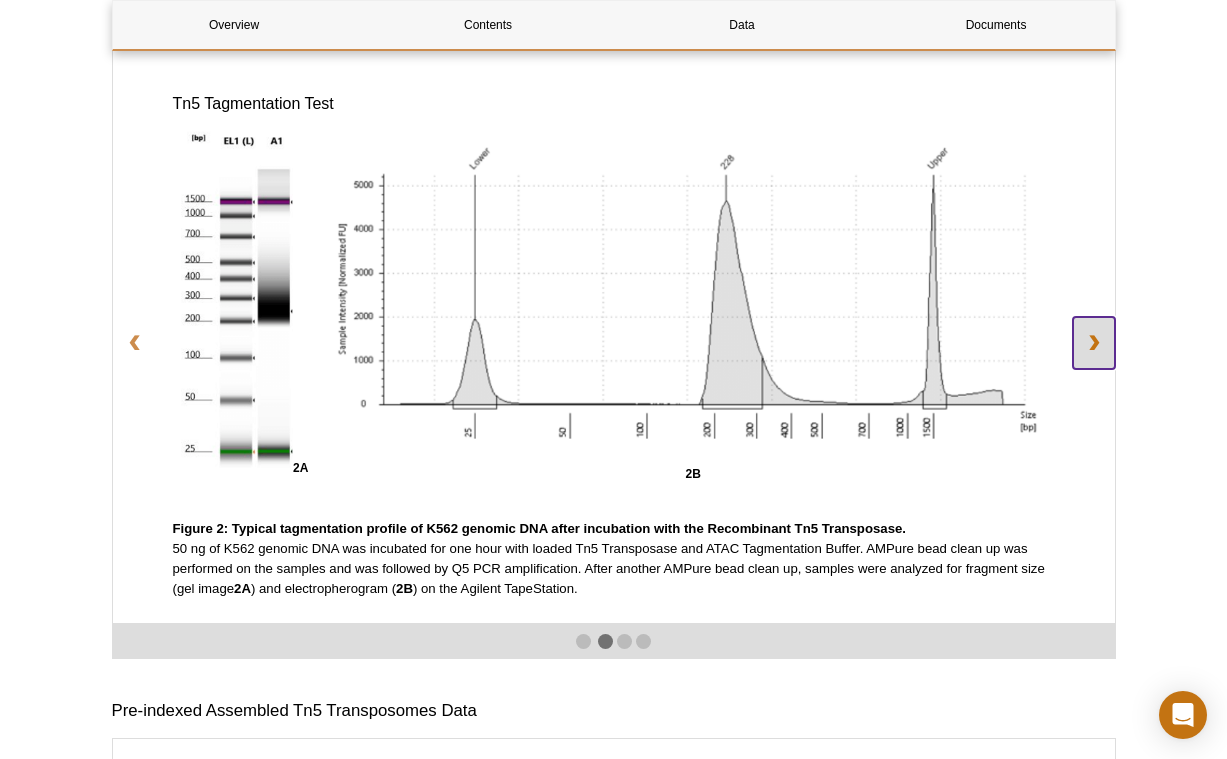 scroll, scrollTop: 2511, scrollLeft: 0, axis: vertical 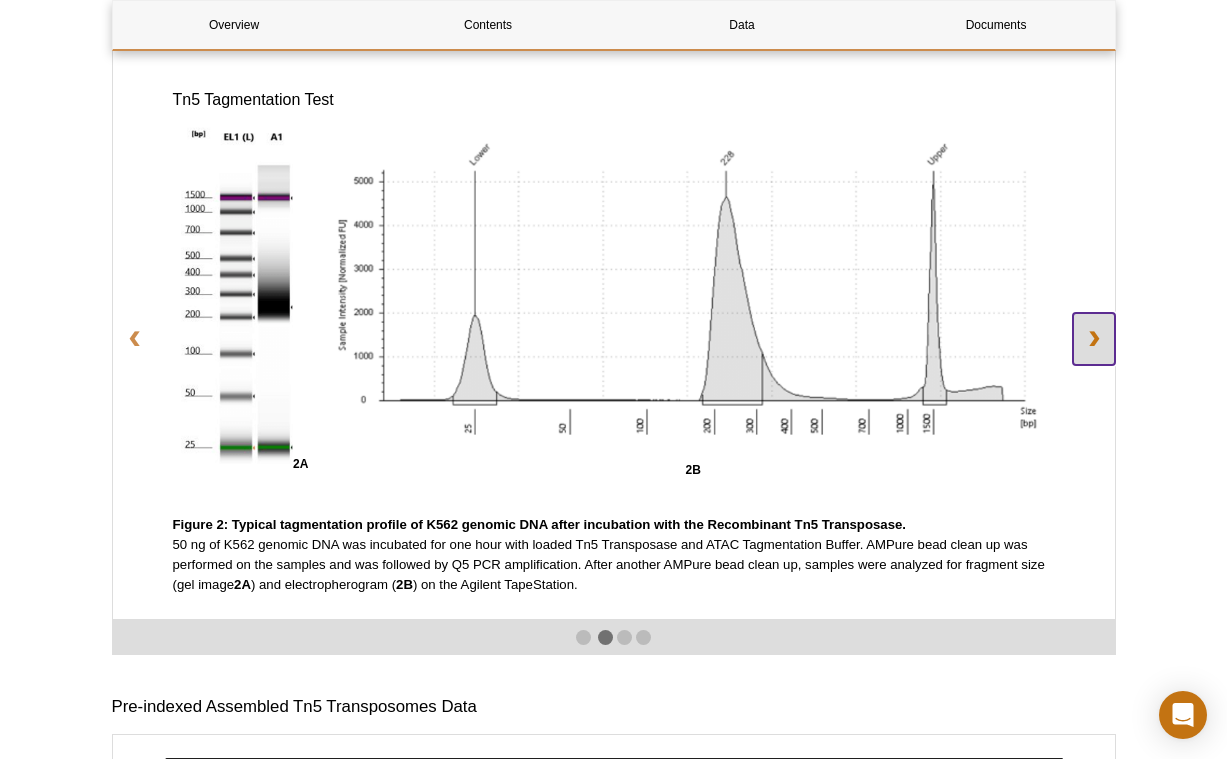 click on "❯" at bounding box center [1094, 339] 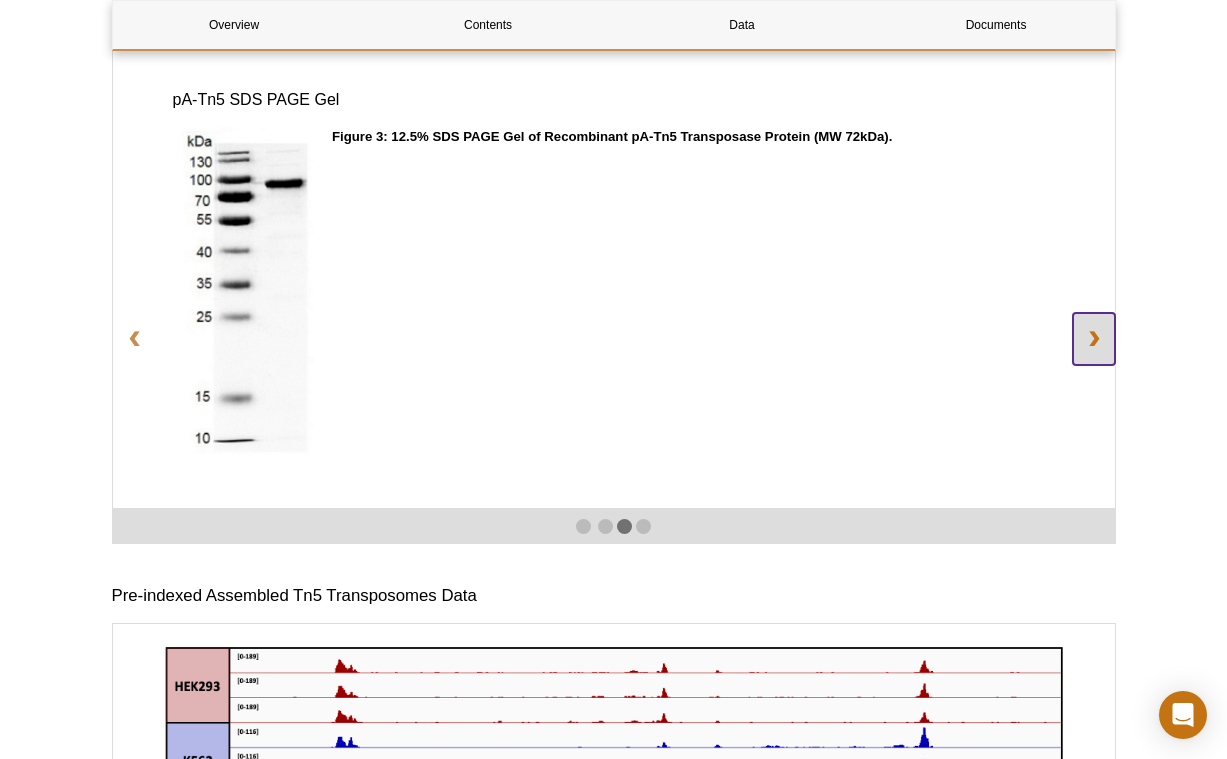 click on "❯" at bounding box center (1094, 339) 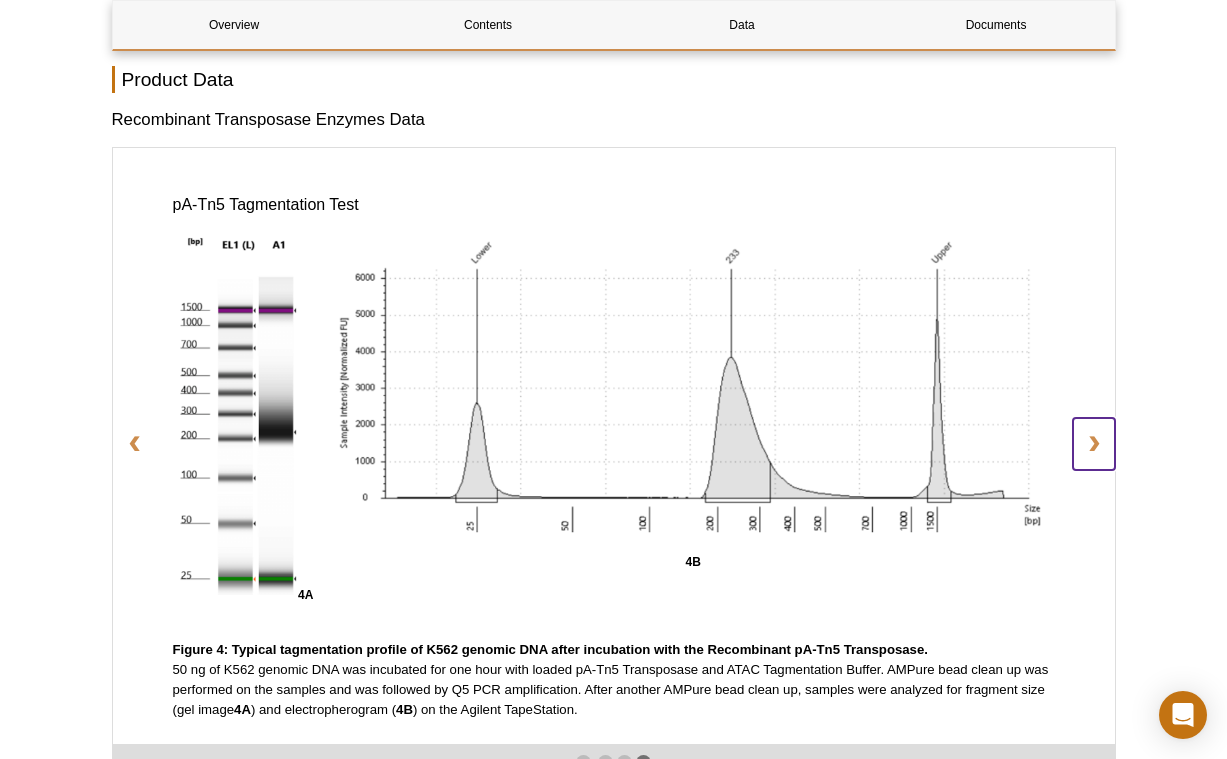 scroll, scrollTop: 2402, scrollLeft: 0, axis: vertical 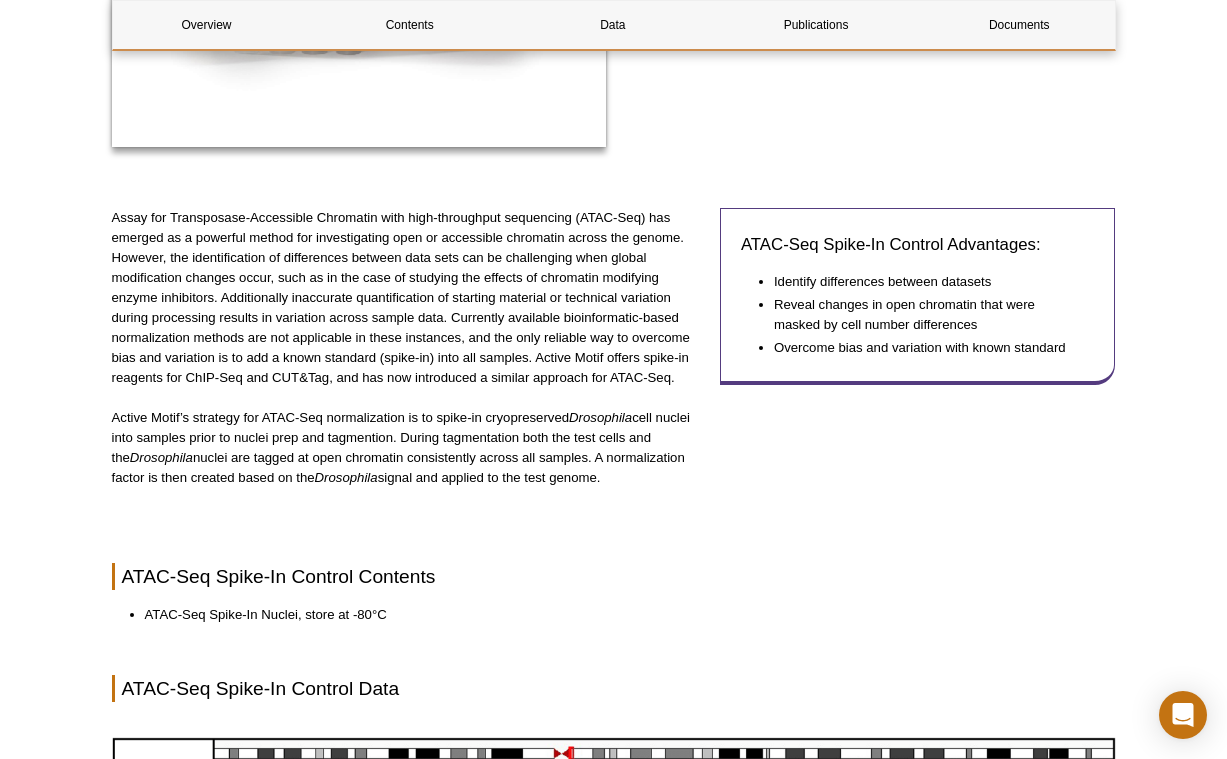 click on "Active Motif Logo
Enabling Epigenetics Research
0
Search
Skip to content
Active Motif Logo
Enabling Epigenetics Research
United States
Australia
Austria
Belgium
Brazil
Canada
China Czech Republic India" at bounding box center [613, 1477] 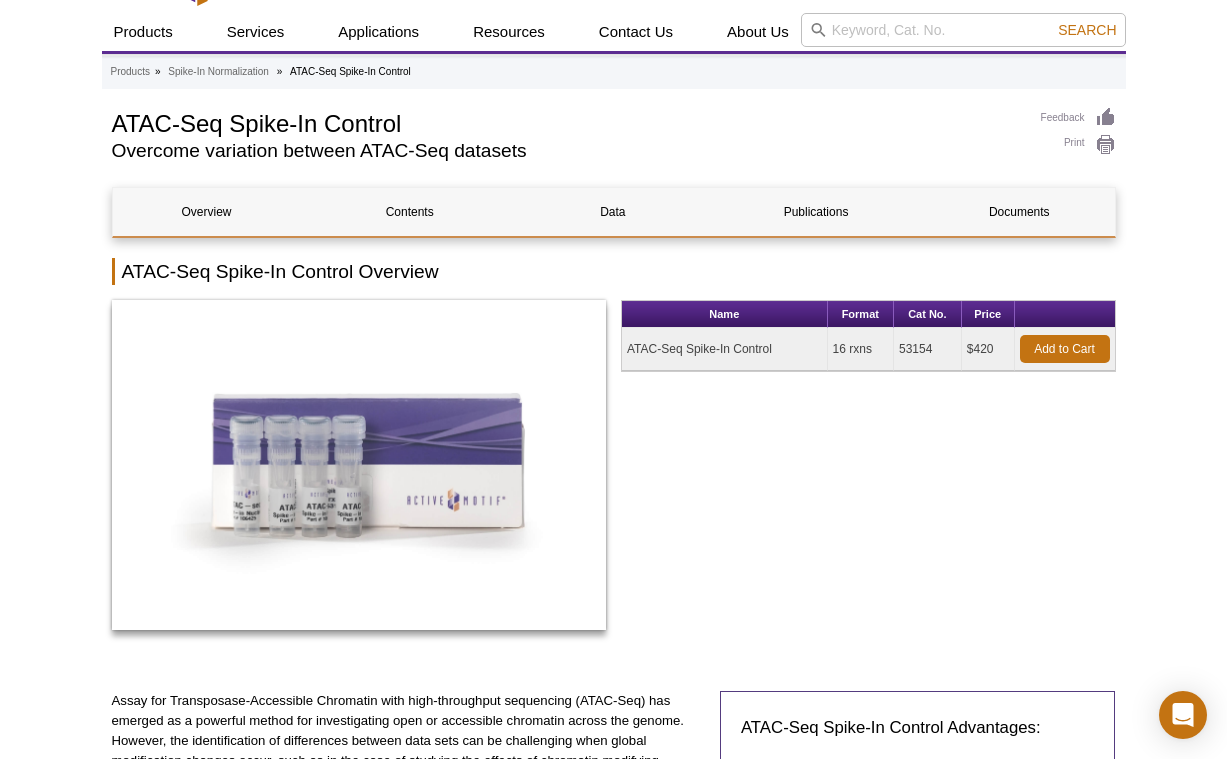 scroll, scrollTop: 0, scrollLeft: 0, axis: both 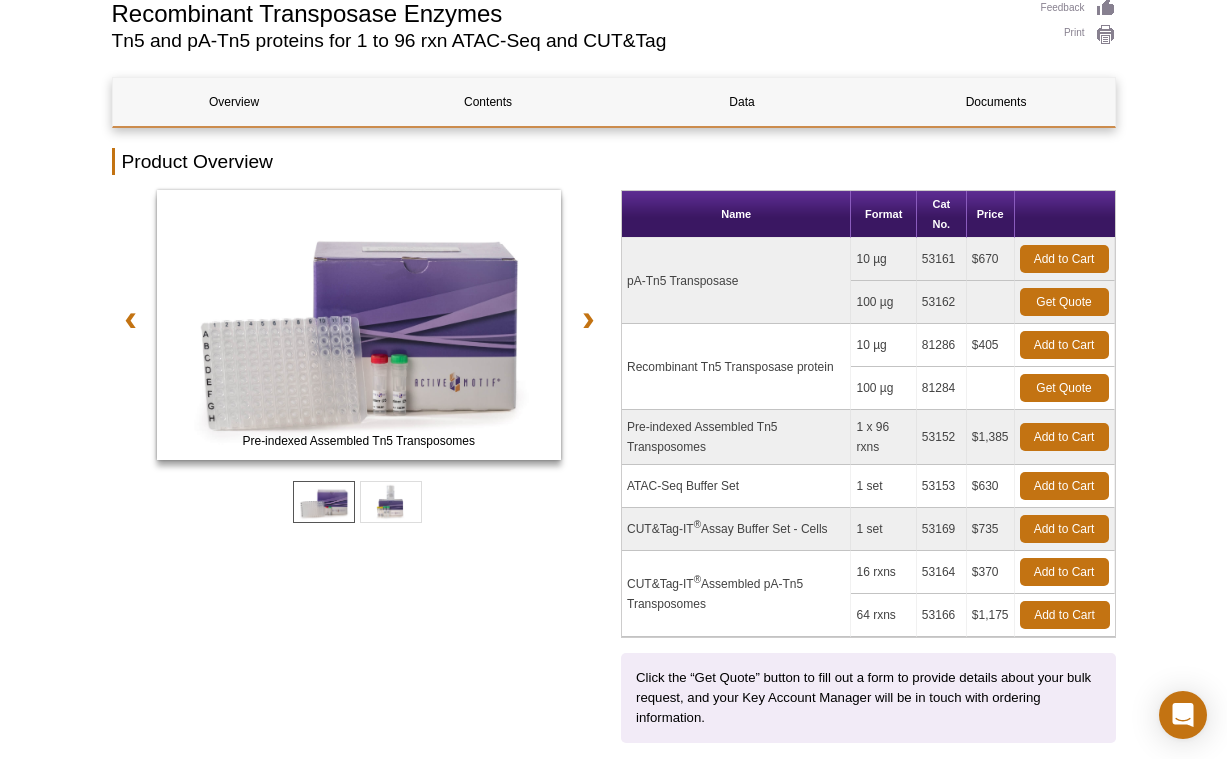 click on "81286" at bounding box center (942, 345) 